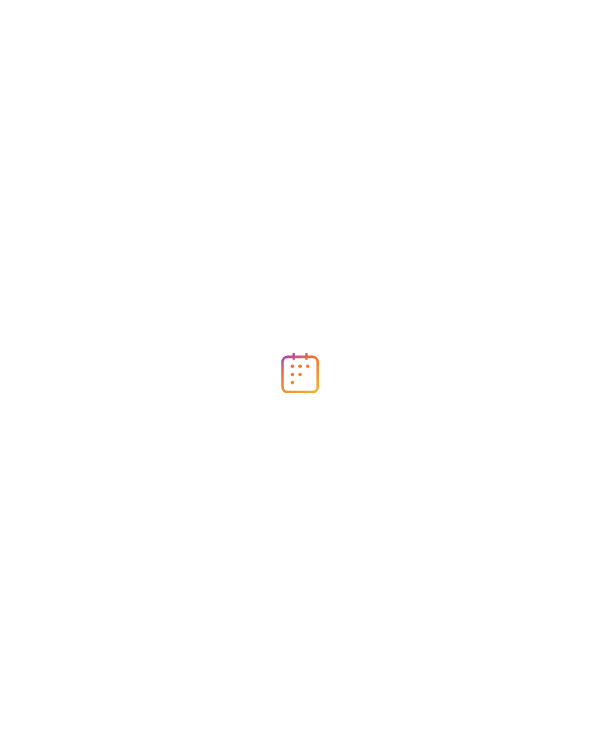 scroll, scrollTop: 0, scrollLeft: 0, axis: both 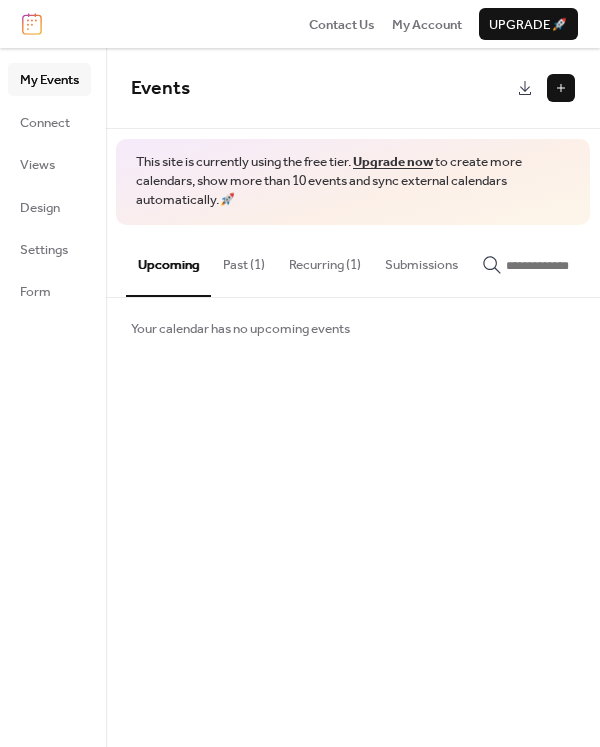 click at bounding box center [561, 88] 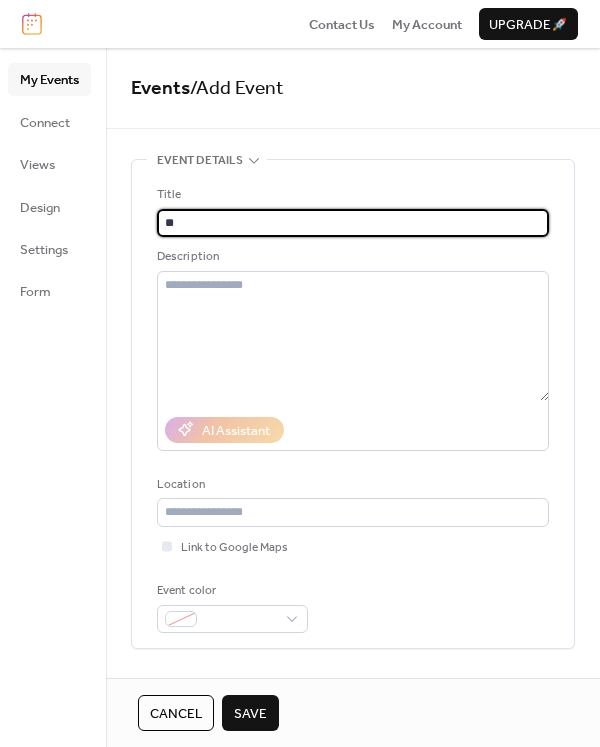 type on "*" 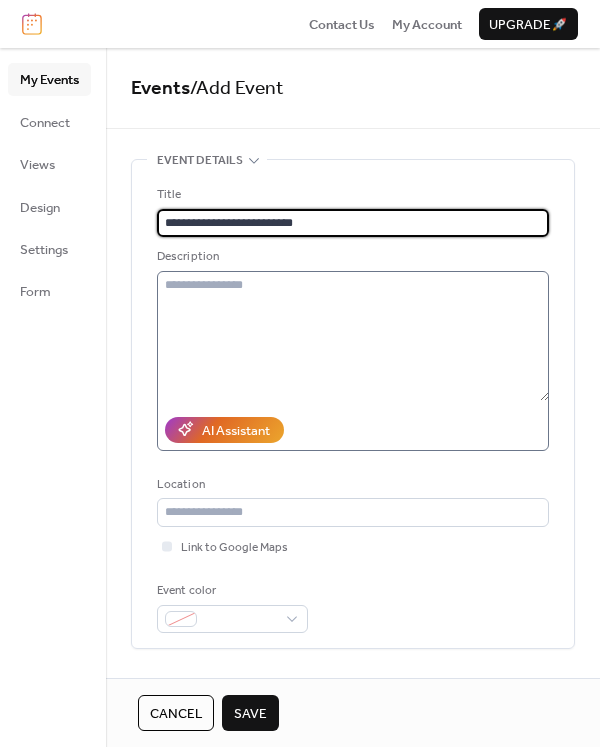 type on "**********" 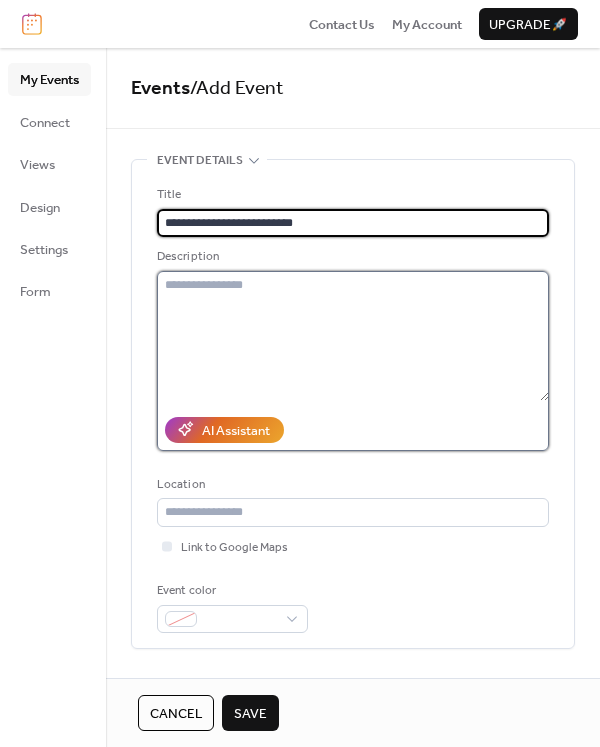 click at bounding box center (353, 336) 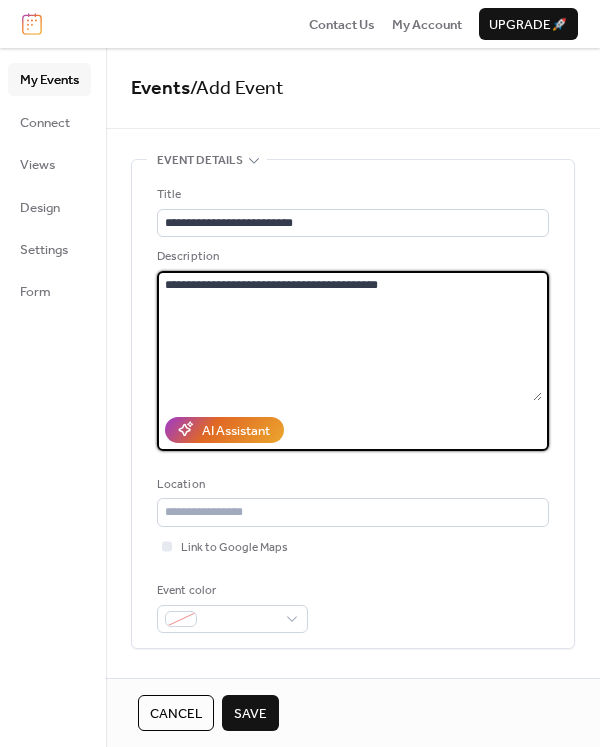 click on "**********" at bounding box center (349, 336) 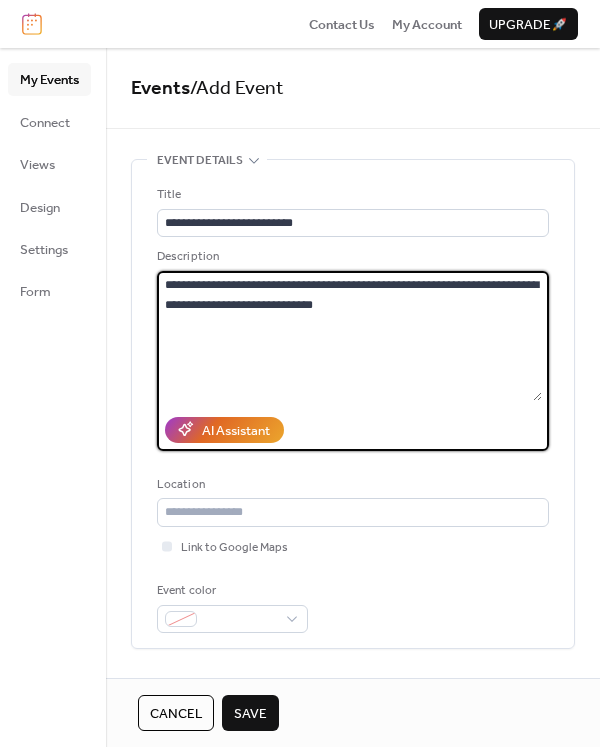 click on "**********" at bounding box center (349, 336) 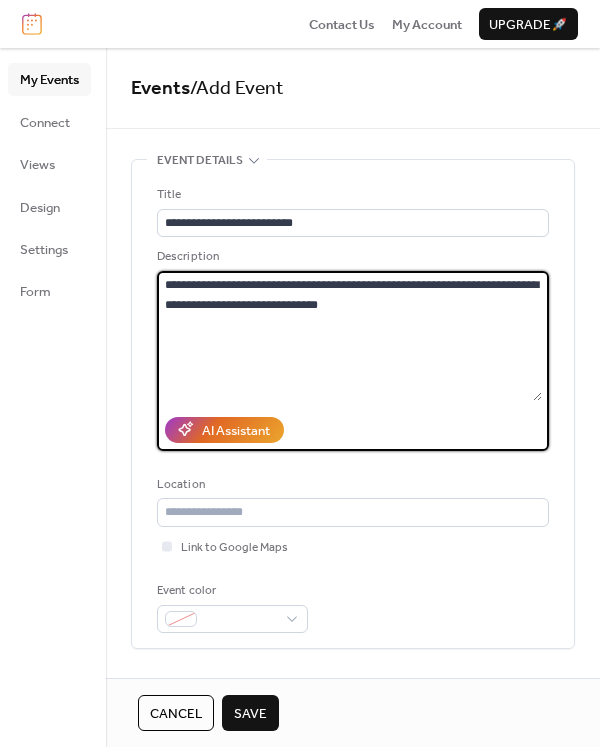 click on "**********" at bounding box center [349, 336] 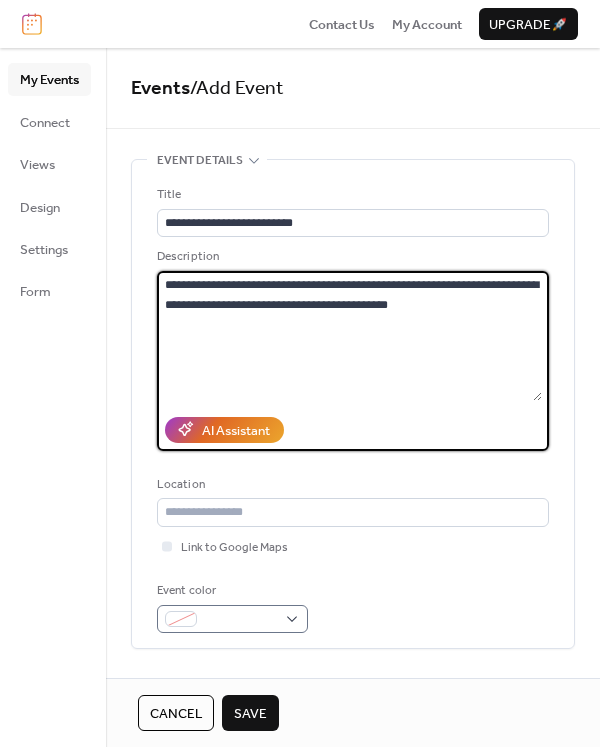 type on "**********" 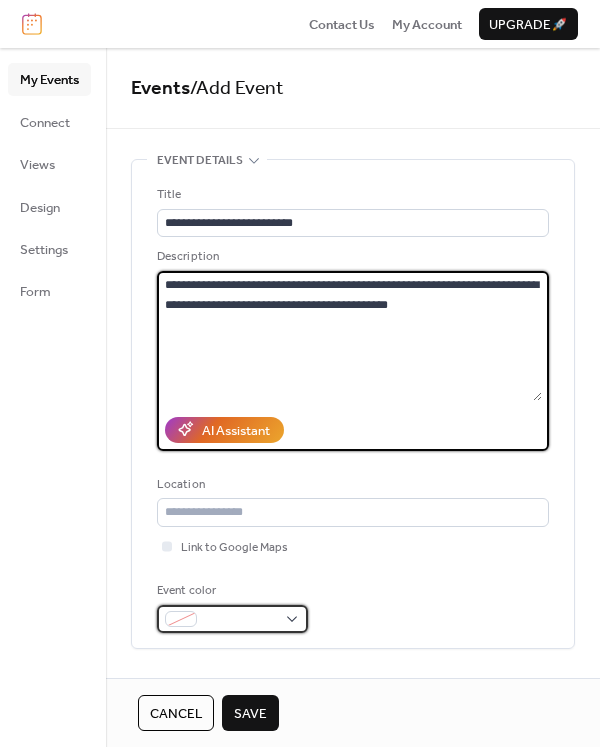 click at bounding box center (232, 619) 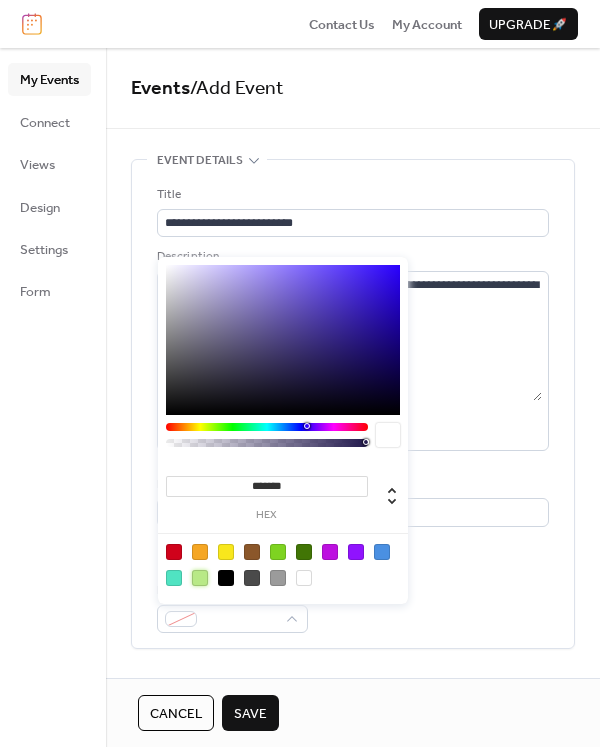 click at bounding box center [200, 578] 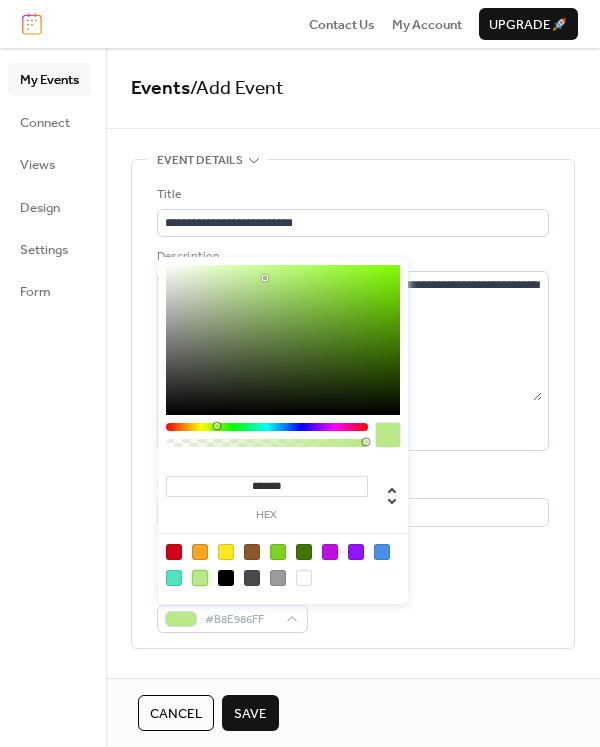click on "Event color #B8E986FF" at bounding box center [353, 607] 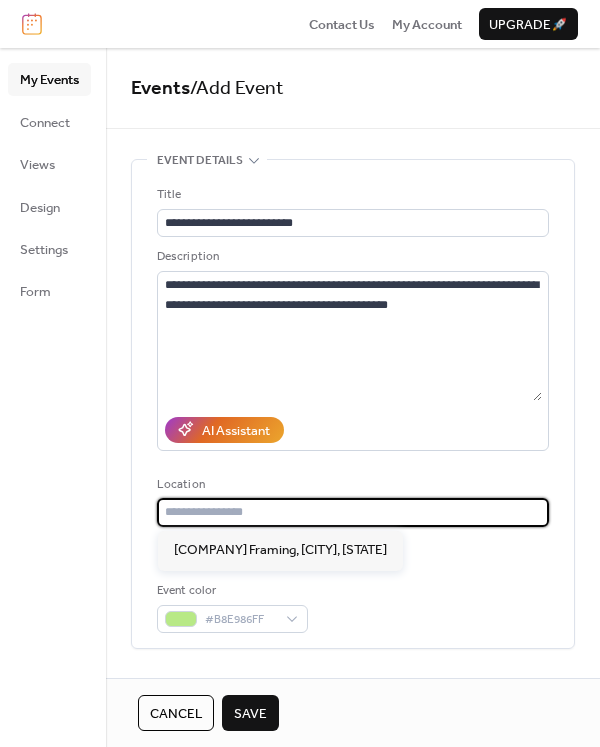 click at bounding box center (353, 512) 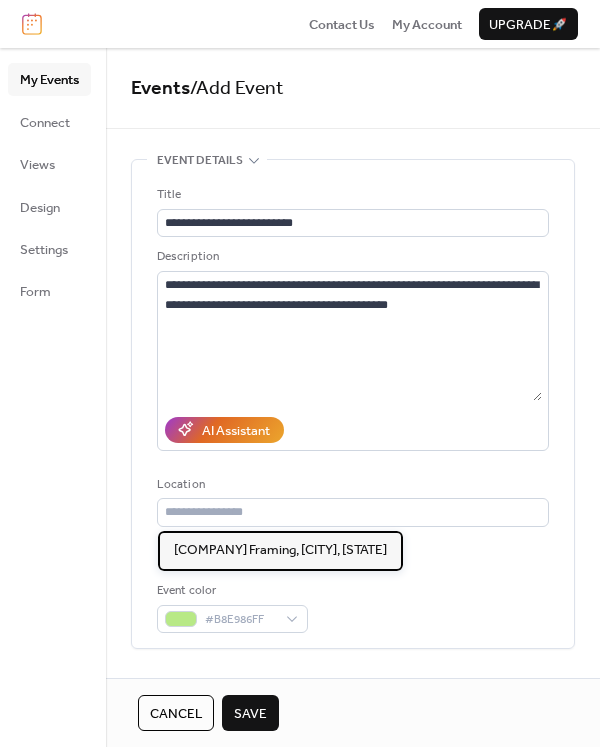 click on "[BRAND] Framing, [CITY], [STATE]" at bounding box center (280, 550) 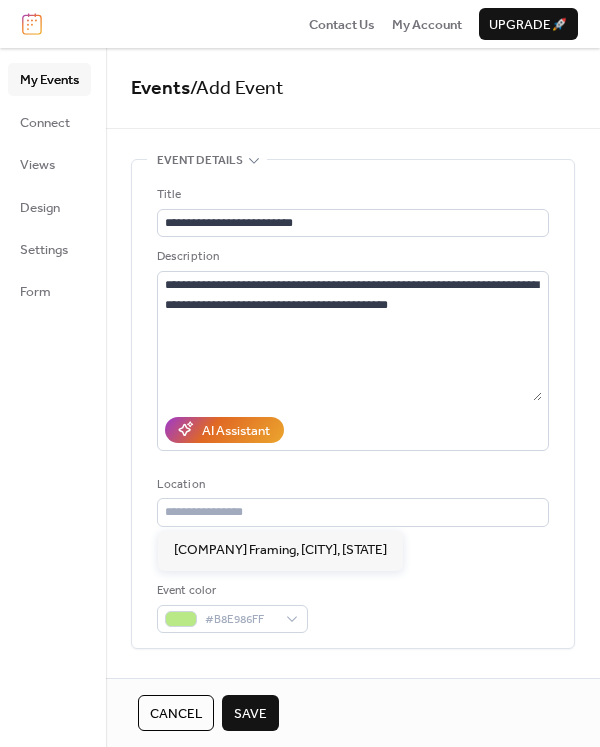 type on "**********" 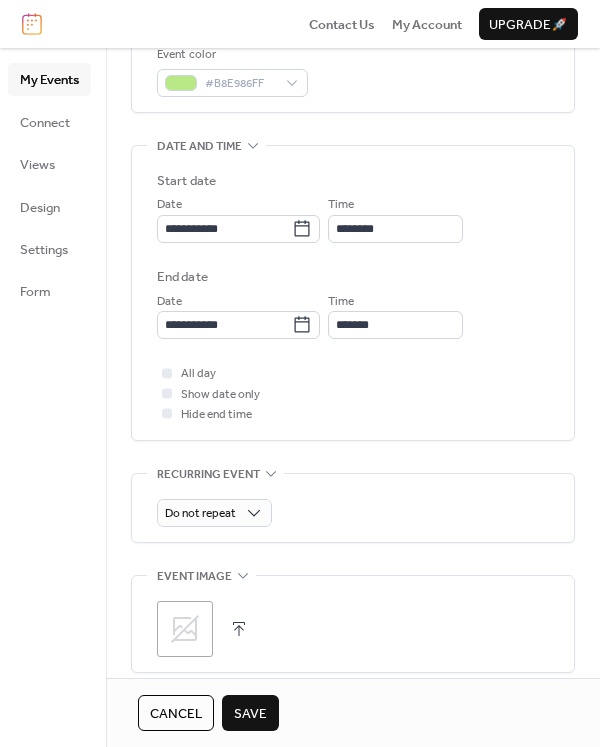 scroll, scrollTop: 537, scrollLeft: 0, axis: vertical 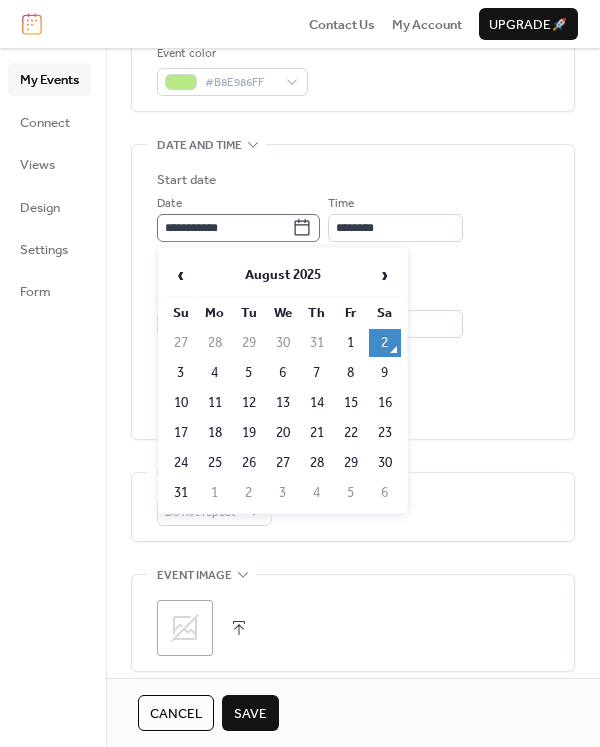 click 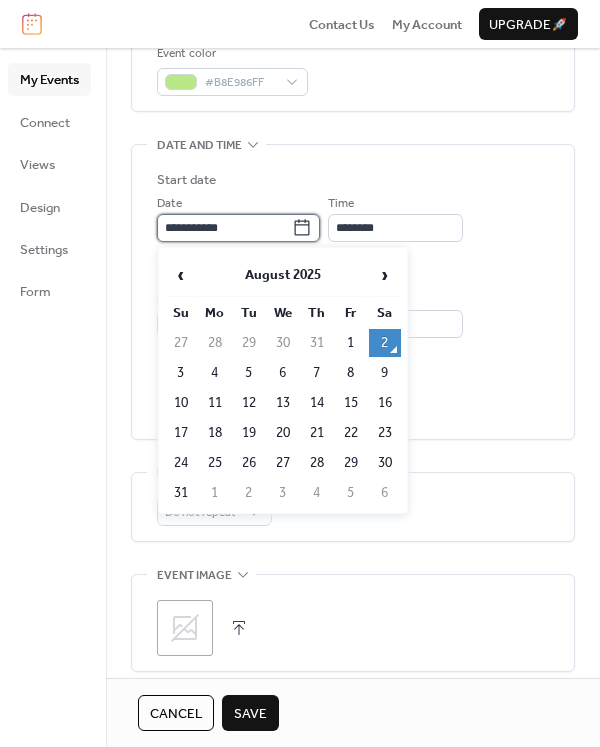 click on "**********" at bounding box center [224, 228] 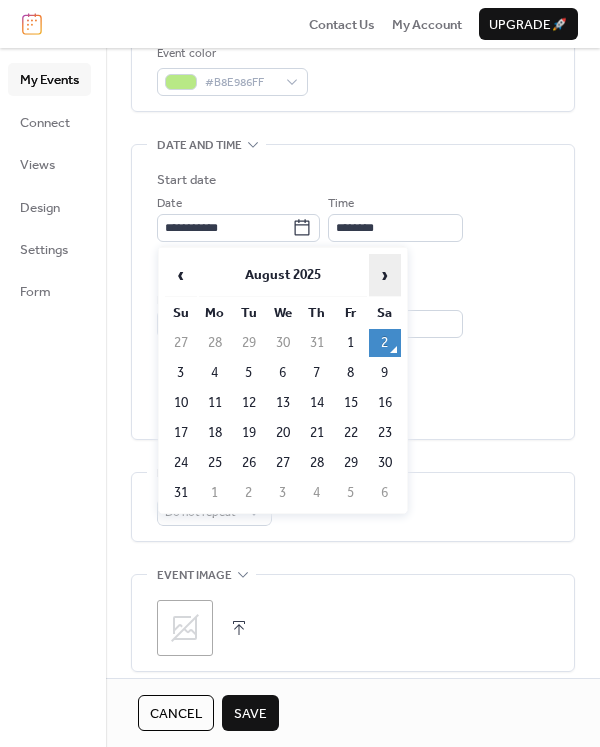 click on "›" at bounding box center (385, 275) 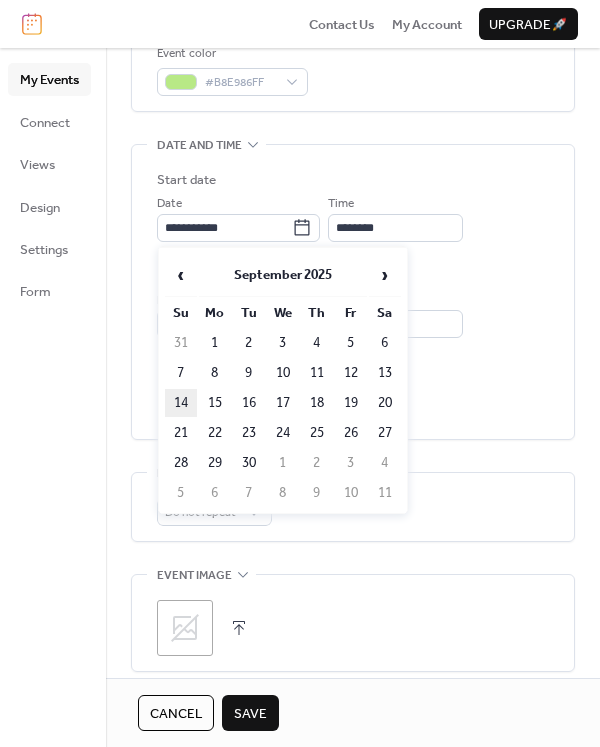 click on "14" at bounding box center (181, 403) 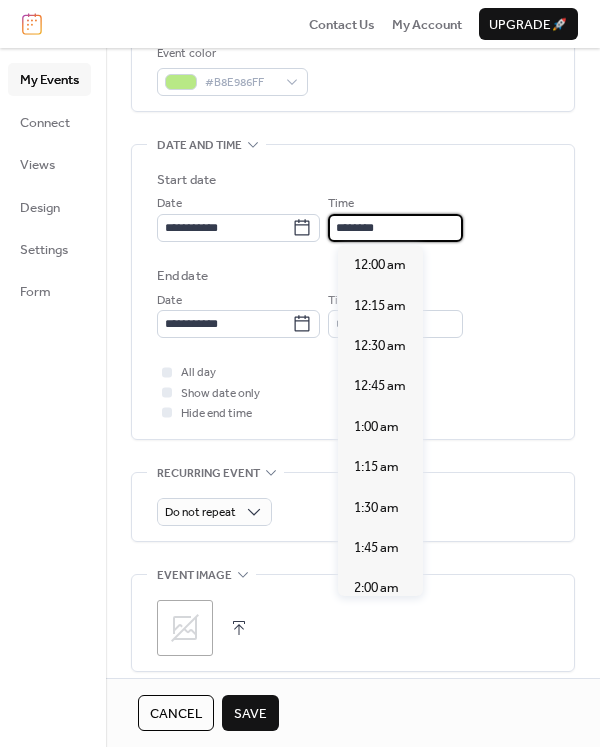 click on "********" at bounding box center (395, 228) 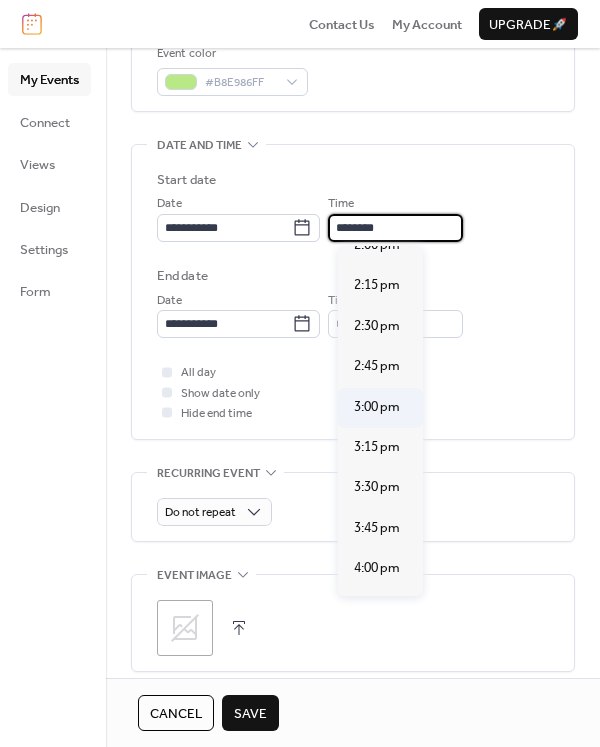 scroll, scrollTop: 2327, scrollLeft: 0, axis: vertical 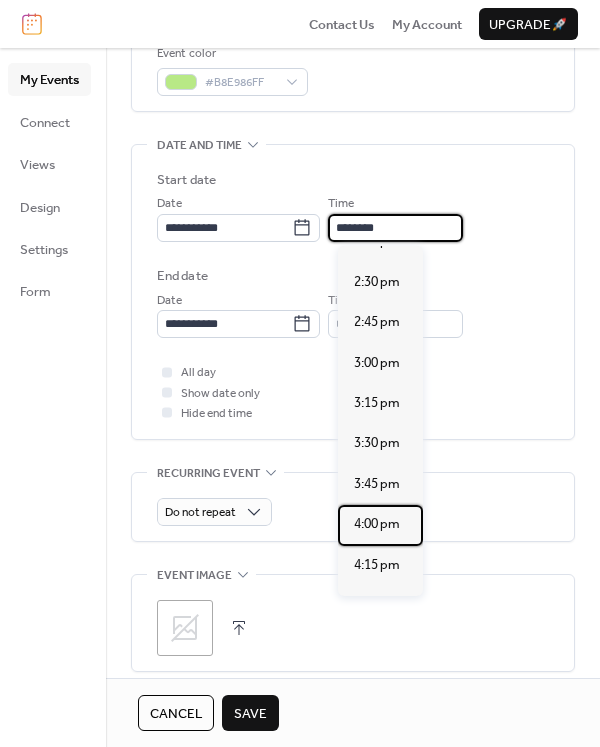 click on "4:00 pm" at bounding box center [377, 524] 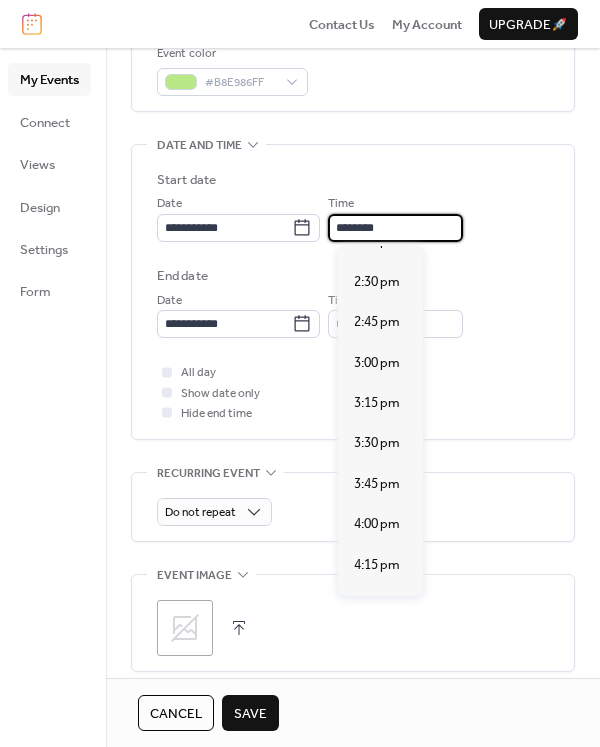 type on "*******" 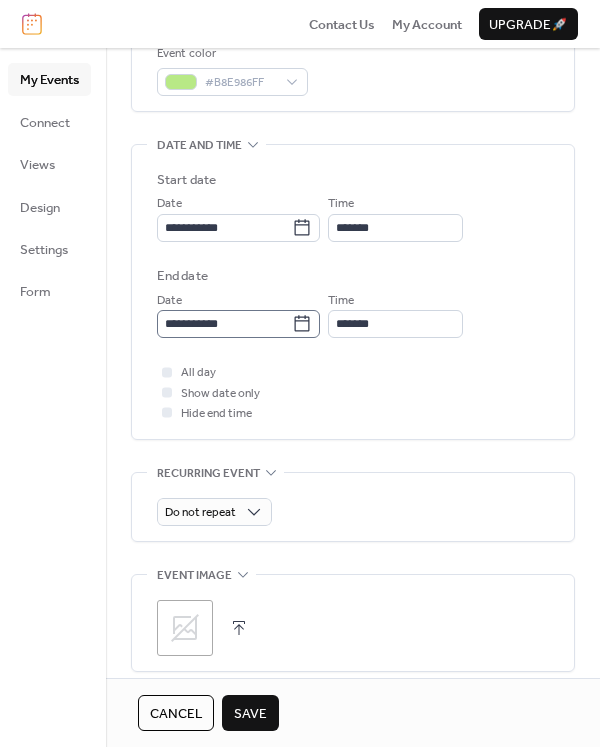 click 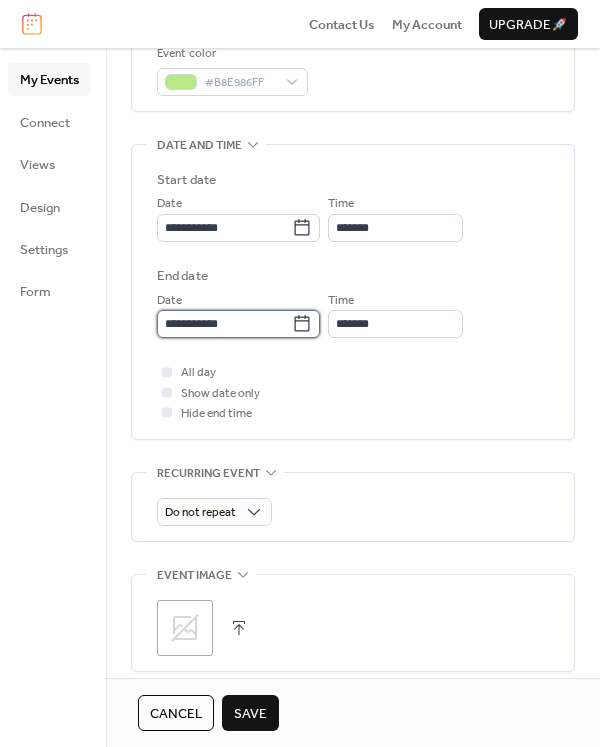 click on "**********" at bounding box center [224, 324] 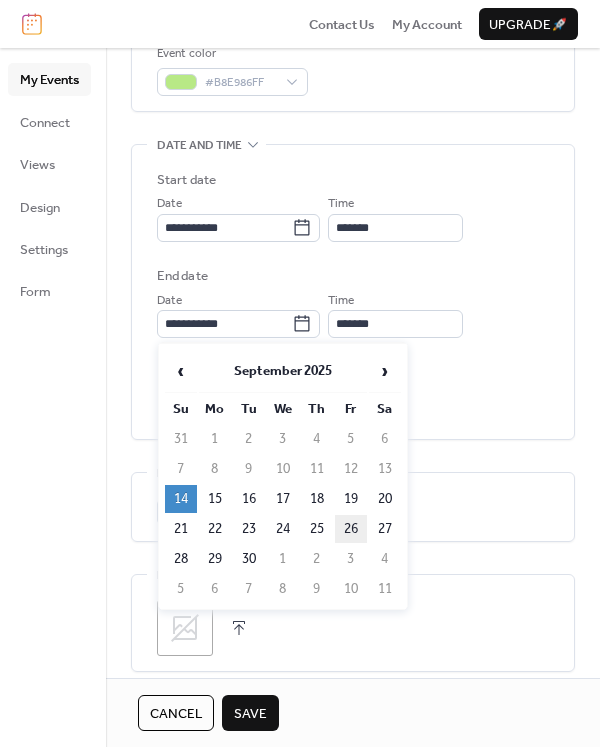 click on "26" at bounding box center (351, 529) 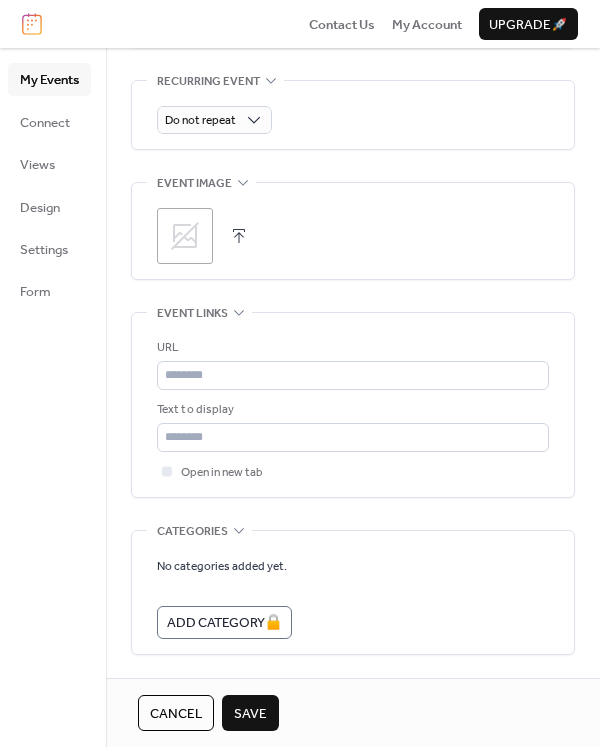scroll, scrollTop: 937, scrollLeft: 0, axis: vertical 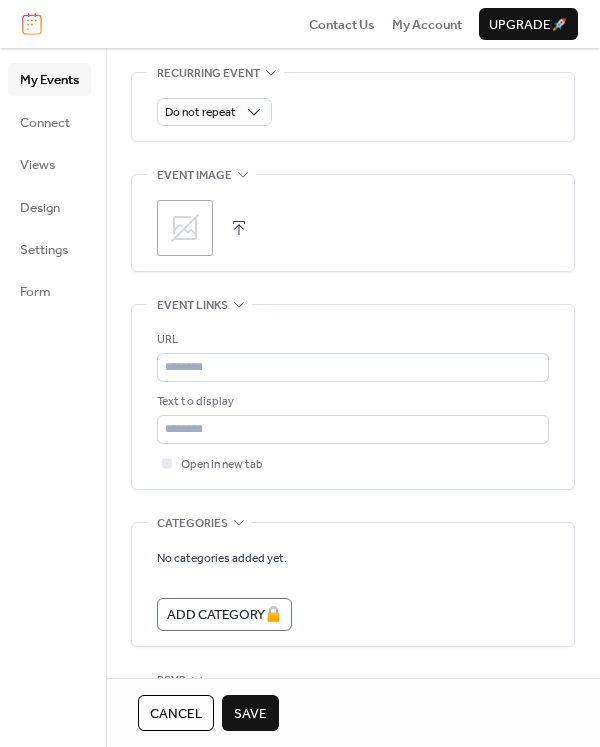 click at bounding box center [239, 228] 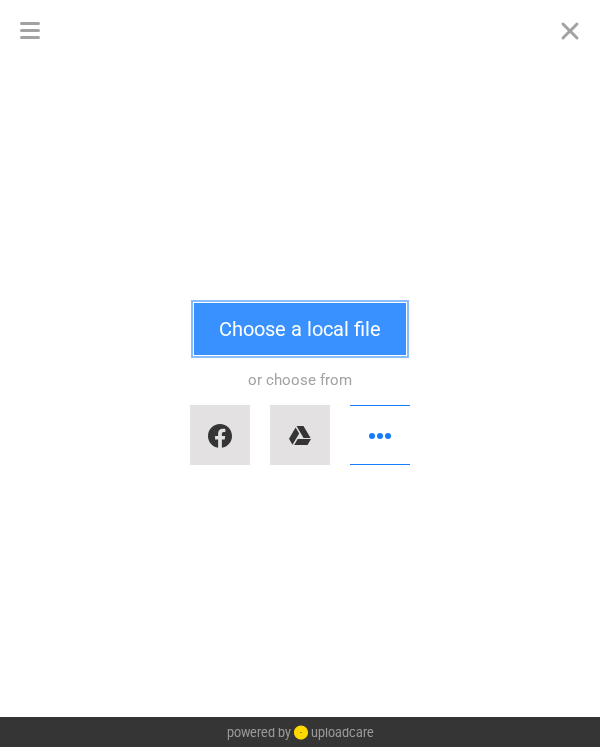 click on "Choose a local file" at bounding box center (300, 329) 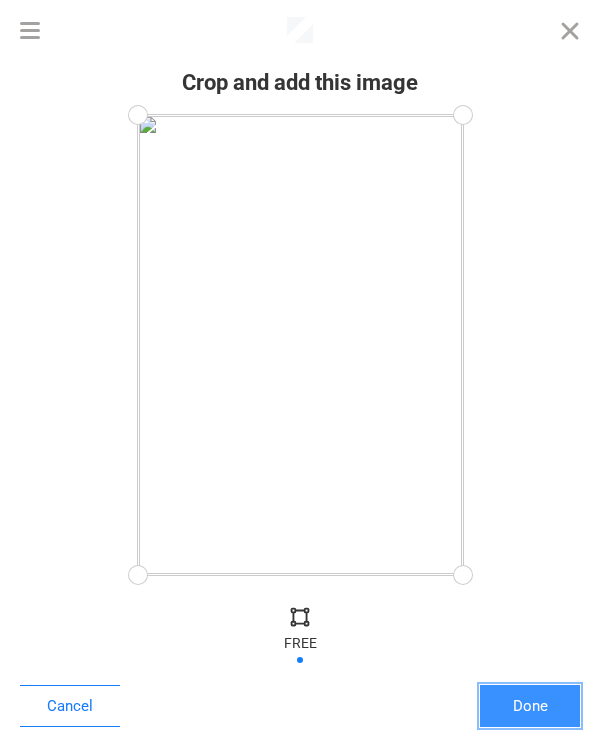 click on "Done" at bounding box center [530, 706] 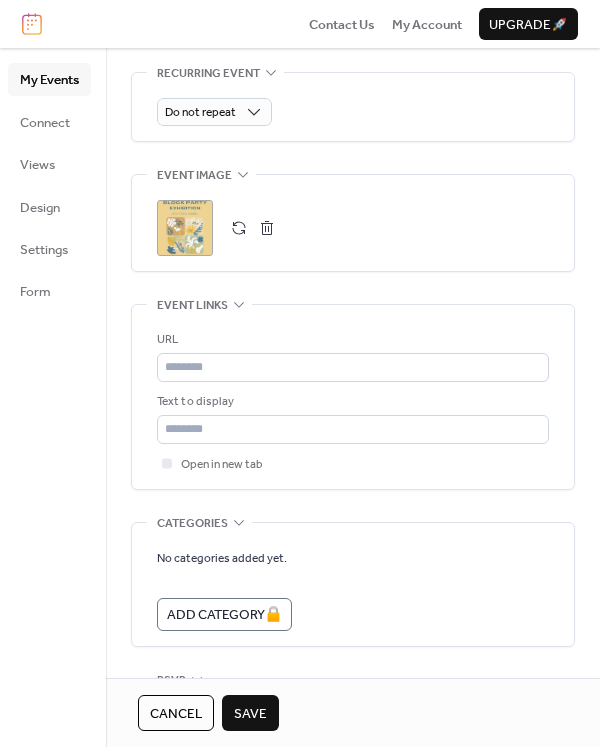 scroll, scrollTop: 1065, scrollLeft: 0, axis: vertical 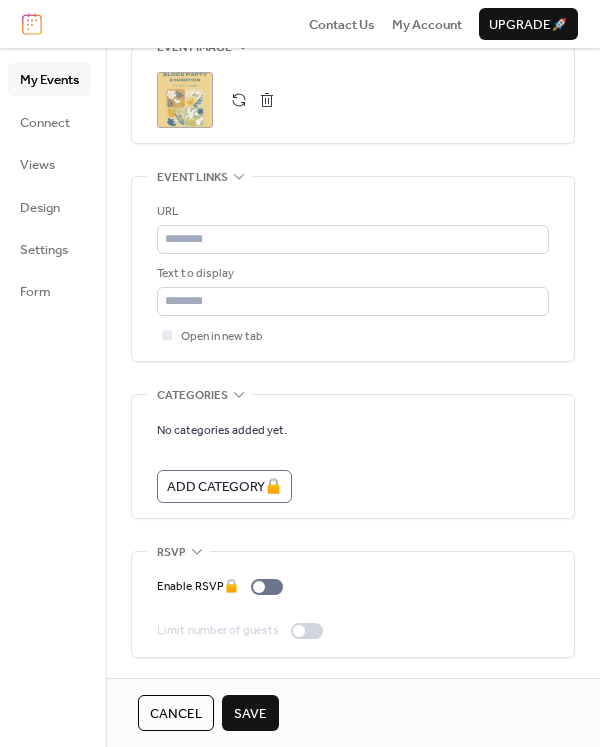 click on "Save" at bounding box center [250, 714] 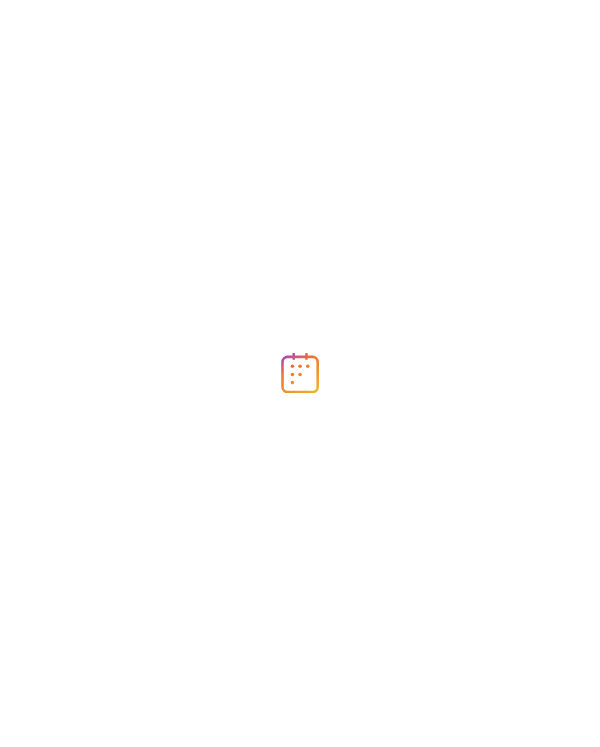 scroll, scrollTop: 0, scrollLeft: 0, axis: both 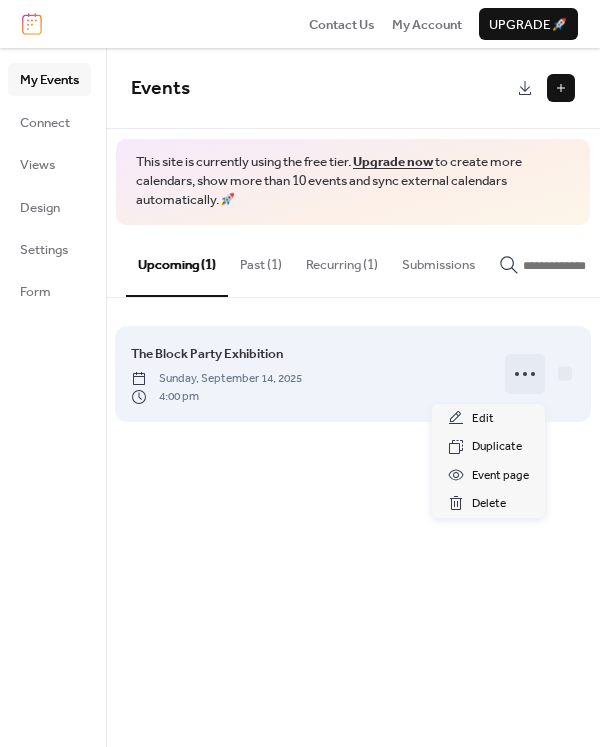 click 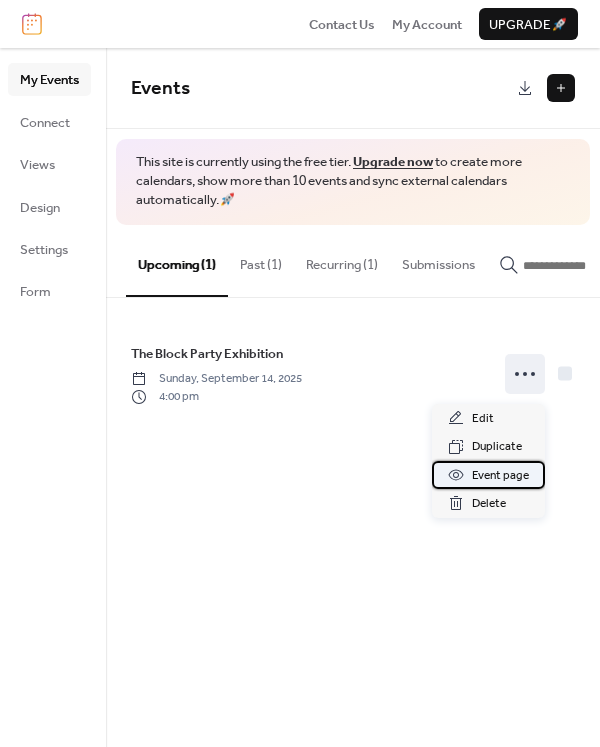 click on "Event page" at bounding box center [500, 476] 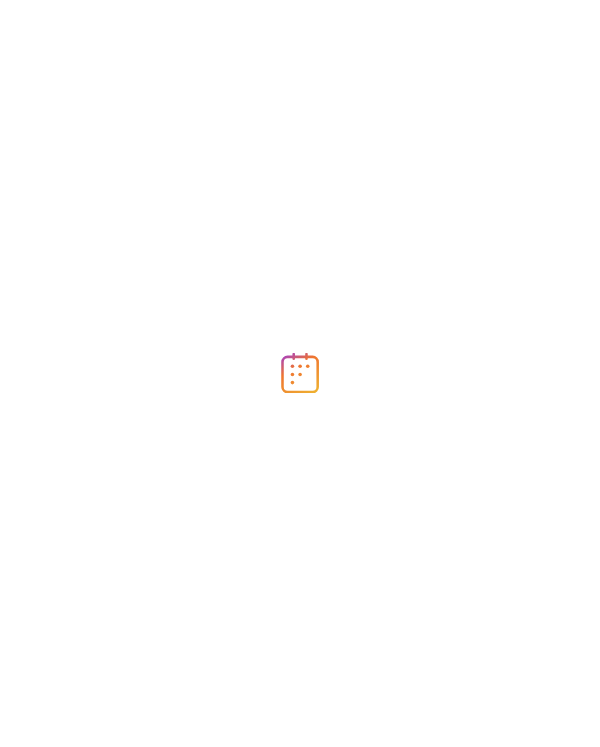 scroll, scrollTop: 0, scrollLeft: 0, axis: both 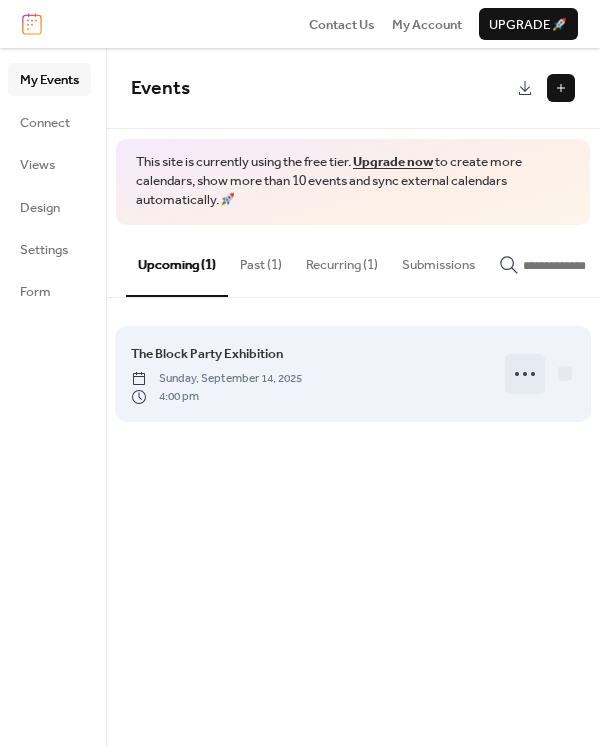 click 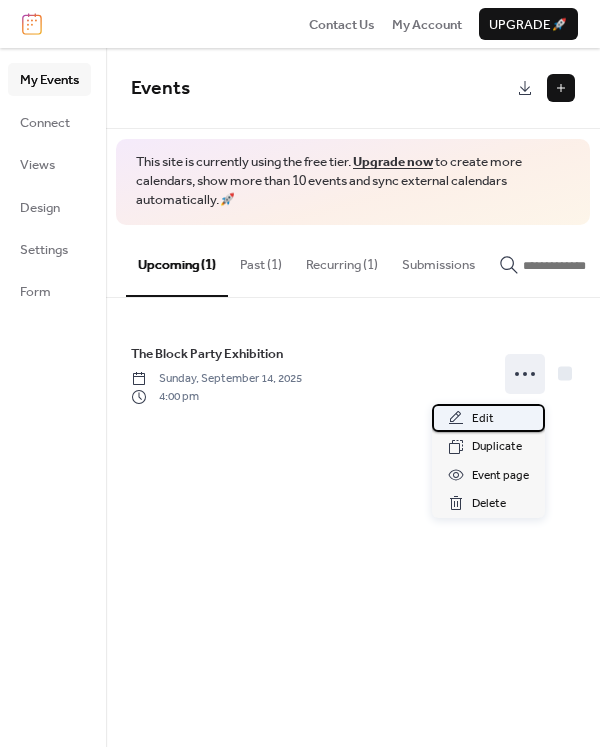 click on "Edit" at bounding box center [483, 419] 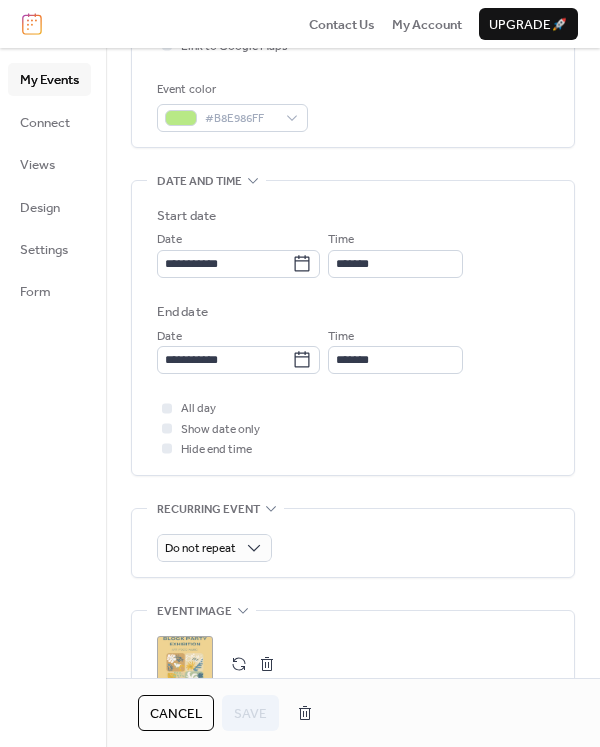 scroll, scrollTop: 557, scrollLeft: 0, axis: vertical 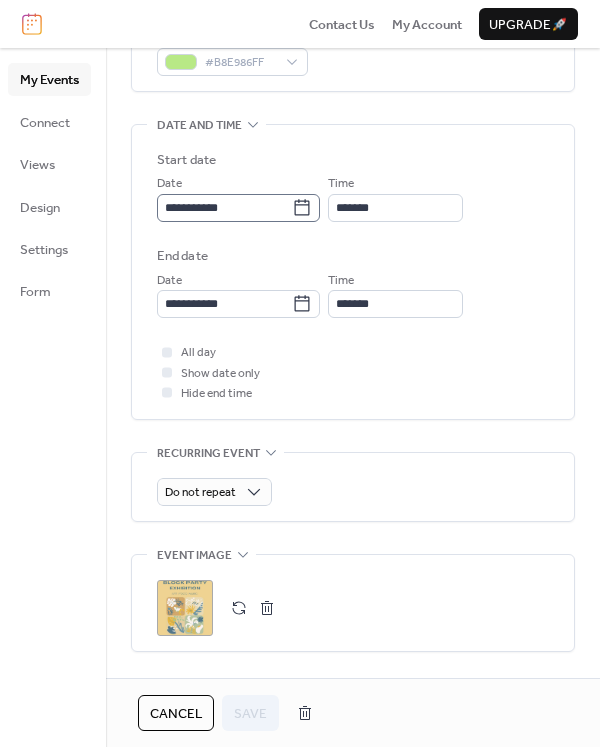 click 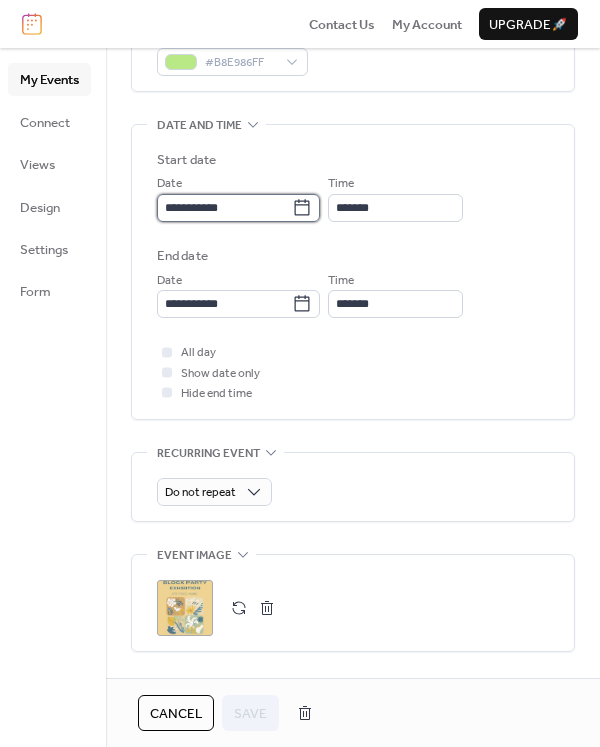 click on "**********" at bounding box center (224, 208) 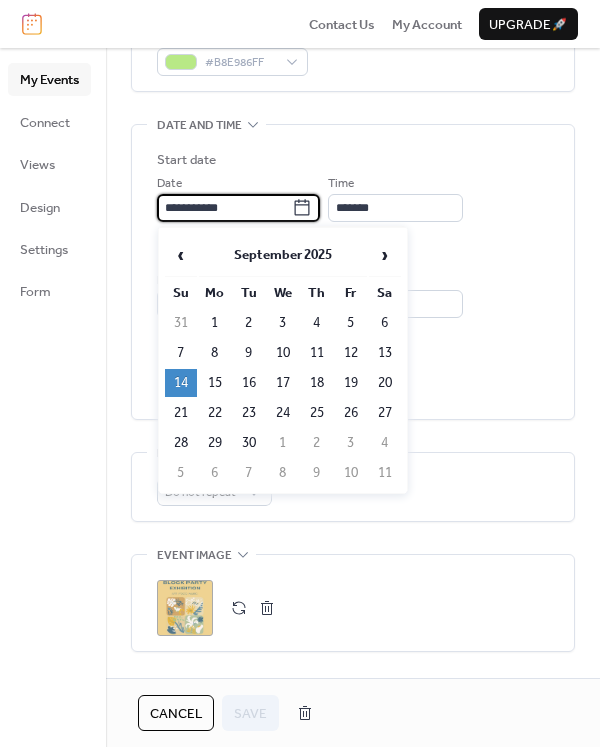 click on "15" at bounding box center [215, 383] 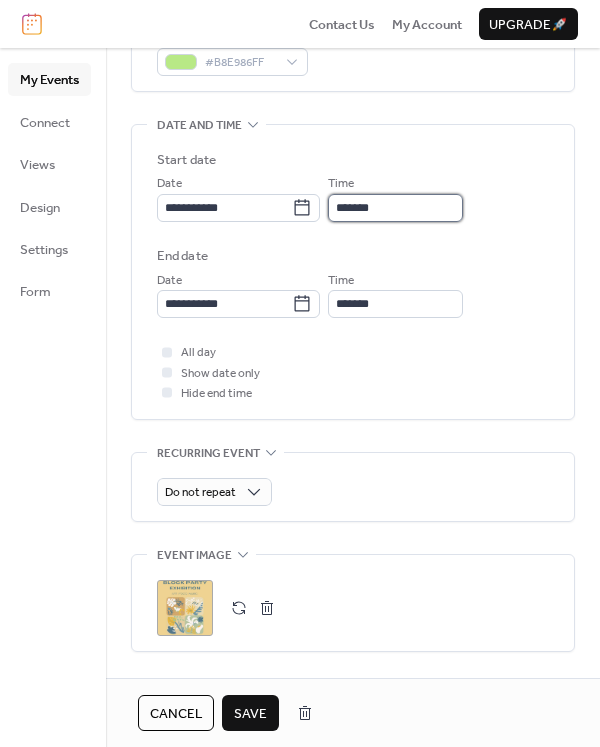 click on "*******" at bounding box center (395, 208) 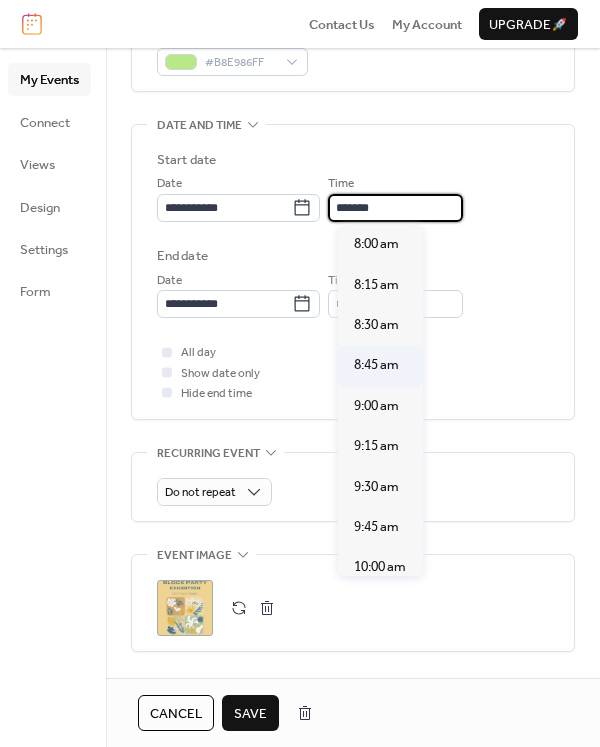 scroll, scrollTop: 1296, scrollLeft: 0, axis: vertical 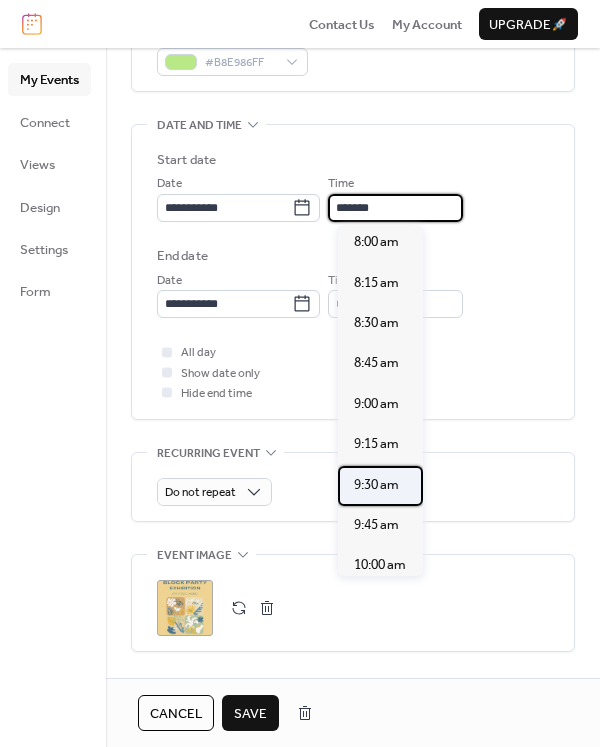 click on "9:30 am" at bounding box center (376, 485) 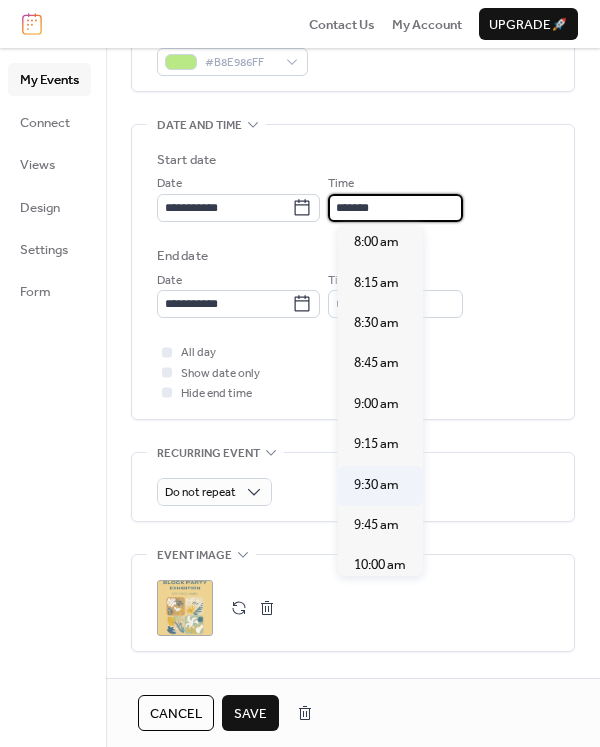 type on "*******" 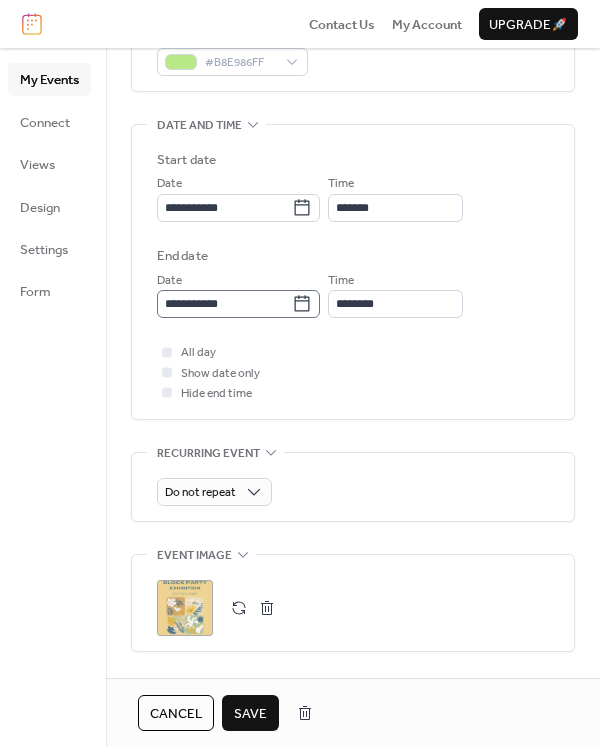 click 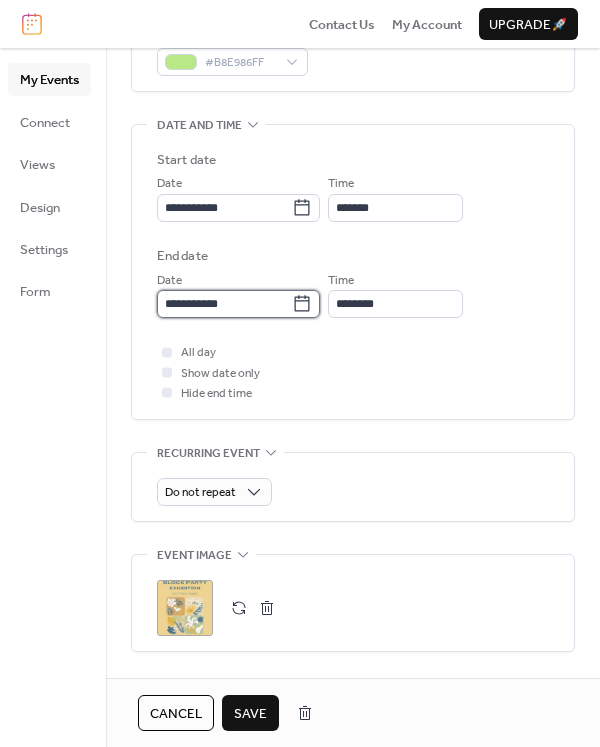 click on "**********" at bounding box center (224, 304) 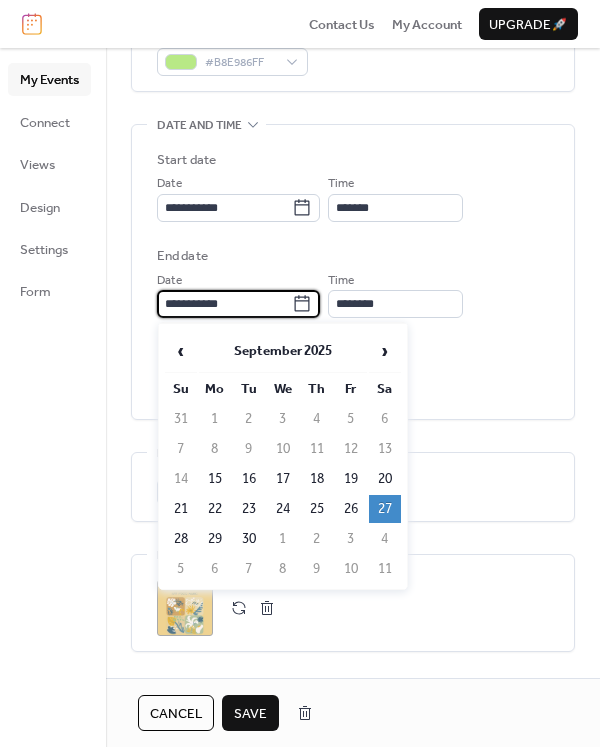 click on "26" at bounding box center [351, 509] 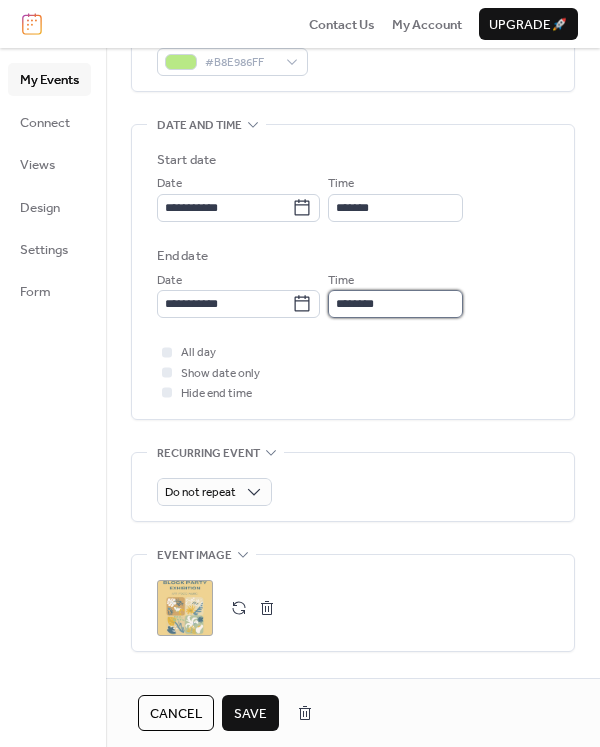 click on "********" at bounding box center [395, 304] 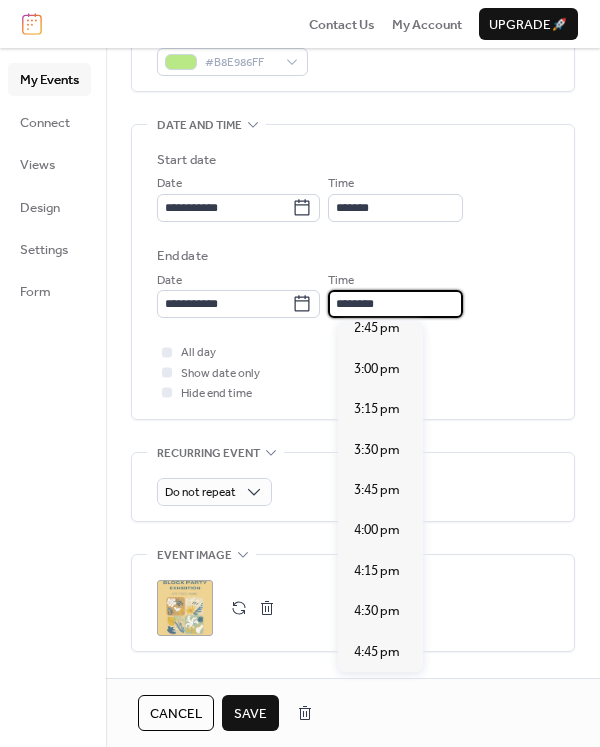 scroll, scrollTop: 2530, scrollLeft: 0, axis: vertical 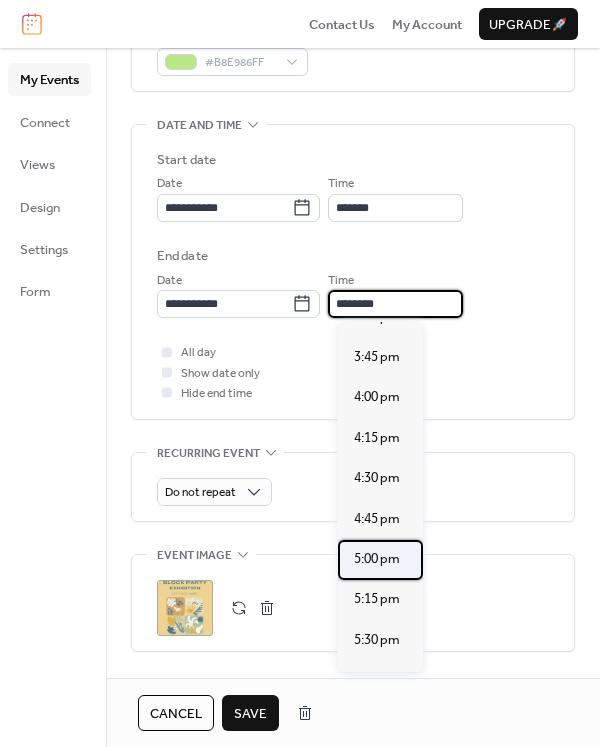 click on "5:00 pm" at bounding box center [377, 559] 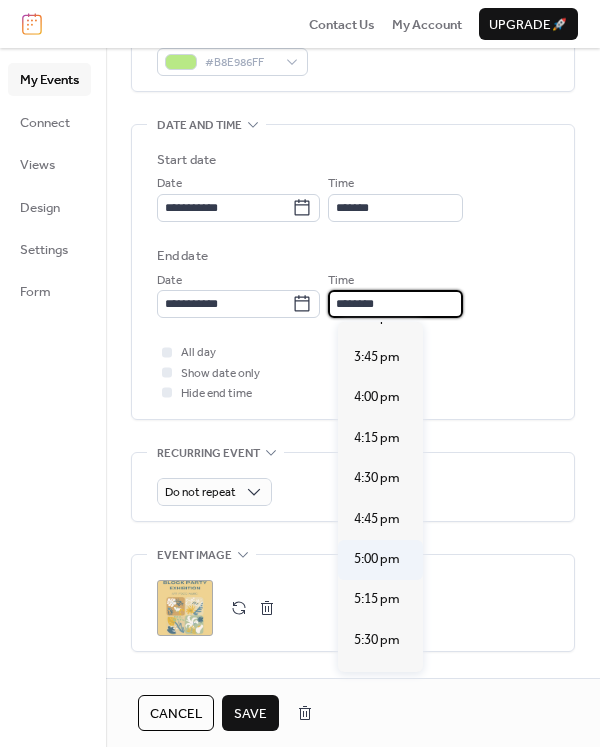 type on "*******" 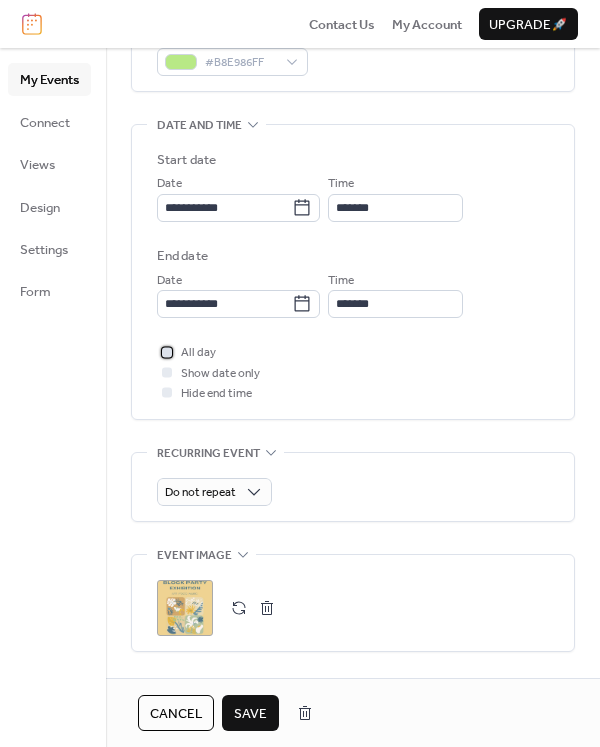 click at bounding box center [167, 352] 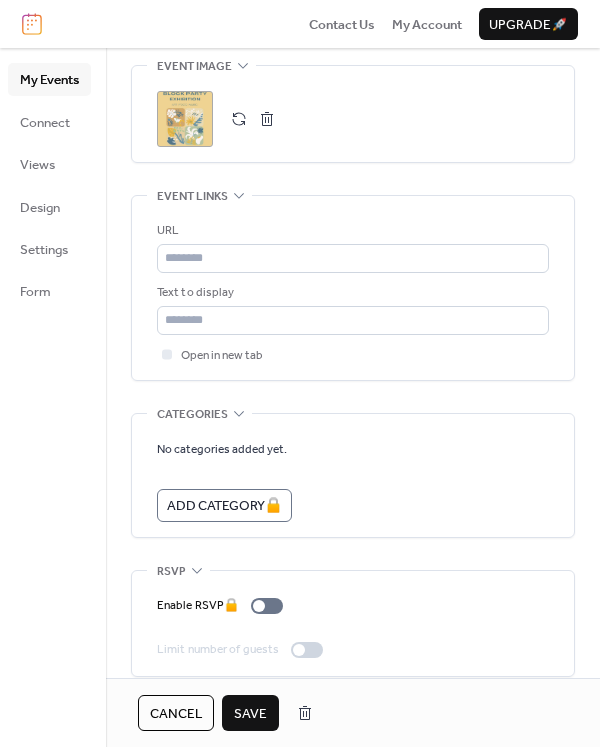 scroll, scrollTop: 1065, scrollLeft: 0, axis: vertical 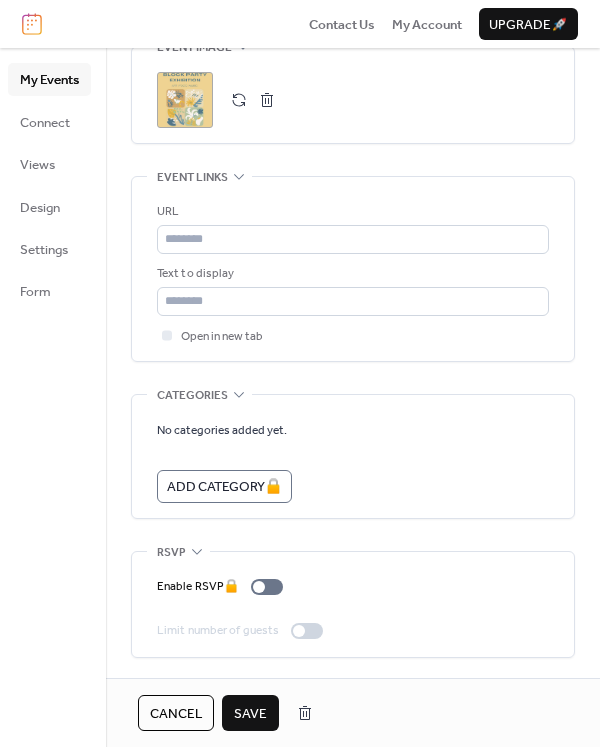 click on "Save" at bounding box center [250, 714] 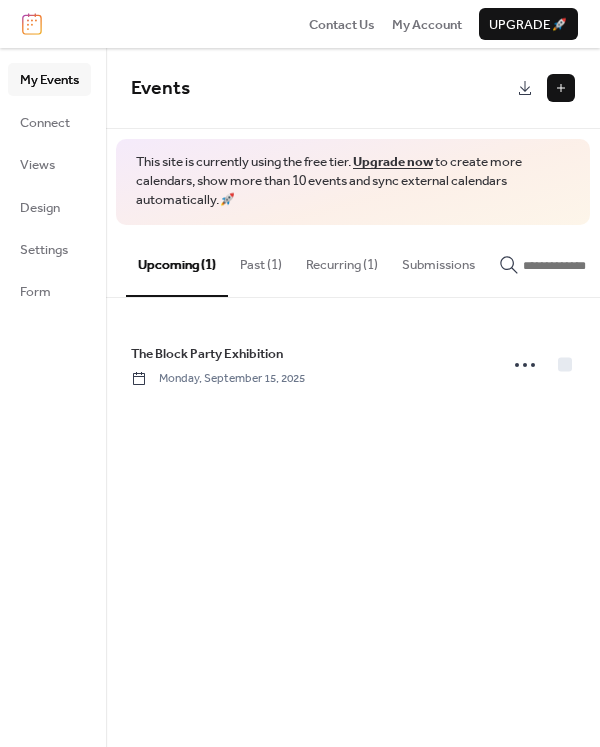 click at bounding box center (561, 88) 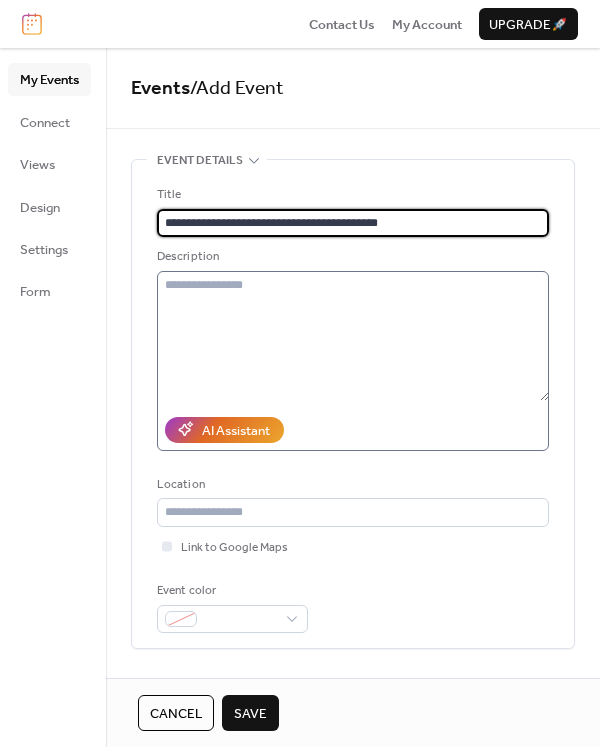 type on "**********" 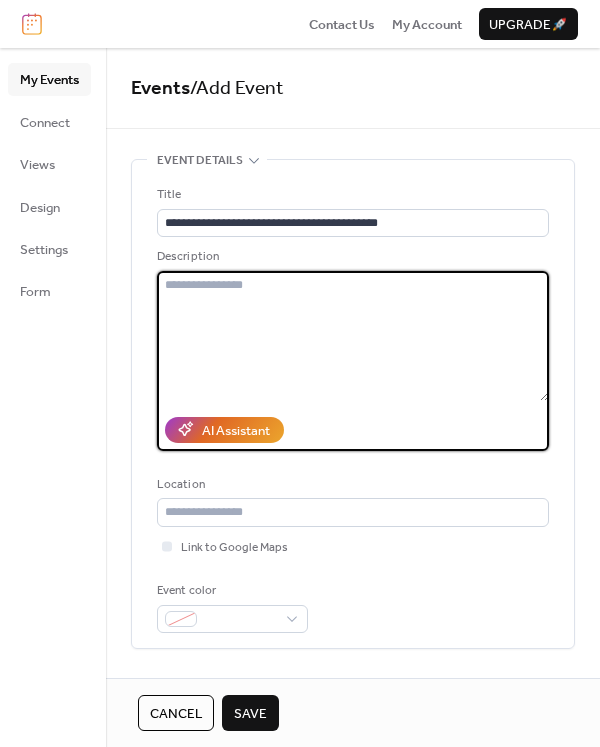 click at bounding box center [353, 336] 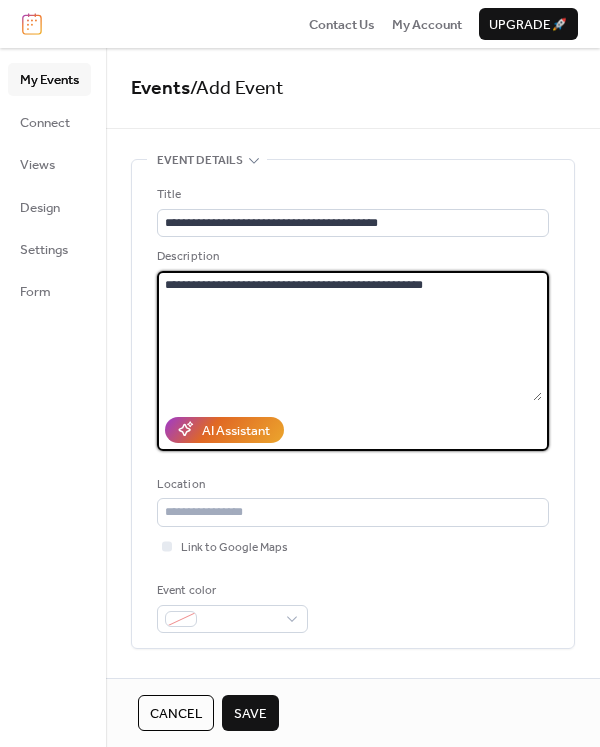drag, startPoint x: 253, startPoint y: 281, endPoint x: 277, endPoint y: 285, distance: 24.33105 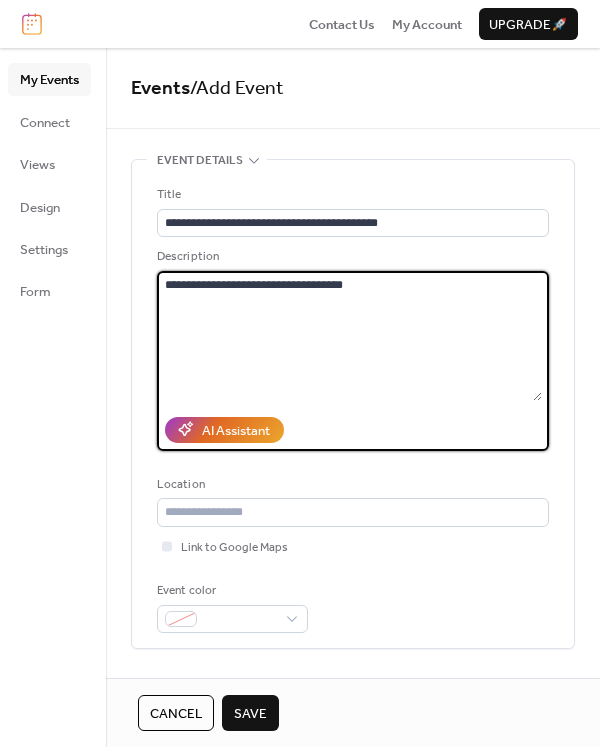 drag, startPoint x: 243, startPoint y: 279, endPoint x: 255, endPoint y: 290, distance: 16.27882 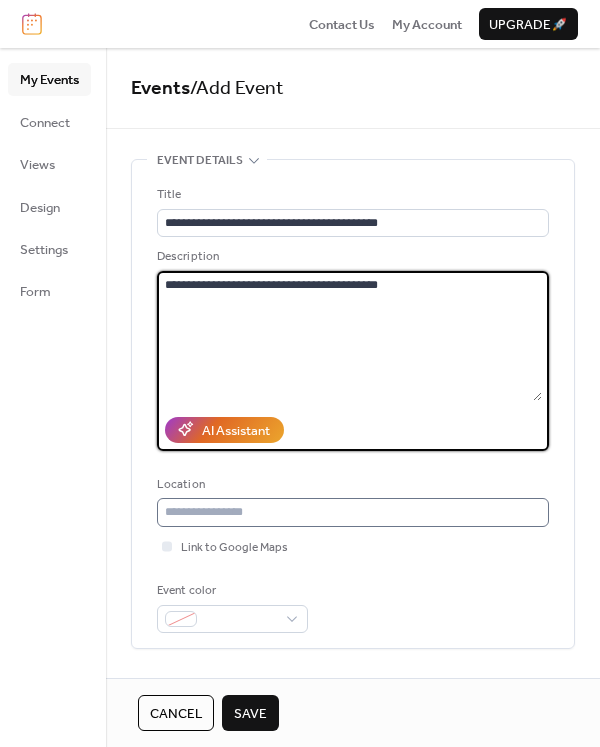 type on "**********" 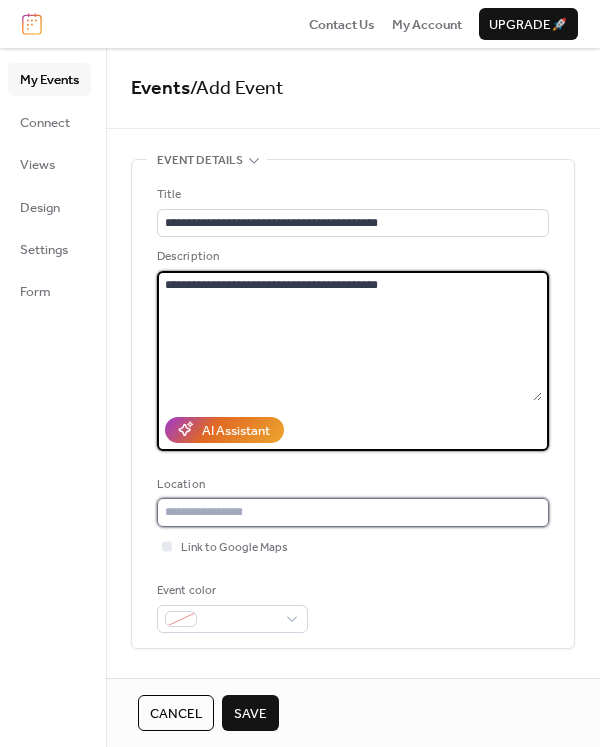 click at bounding box center (353, 512) 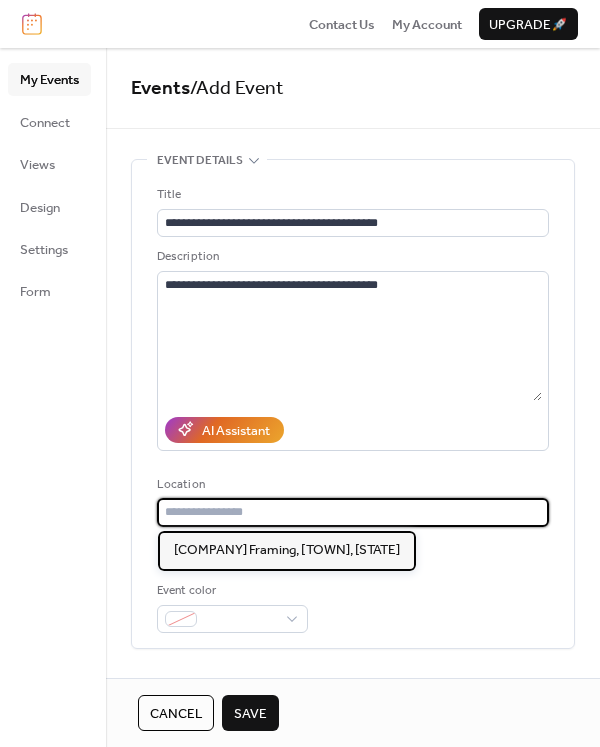 click on "[BRAND] Framing, [CITY], [STATE]" at bounding box center [287, 550] 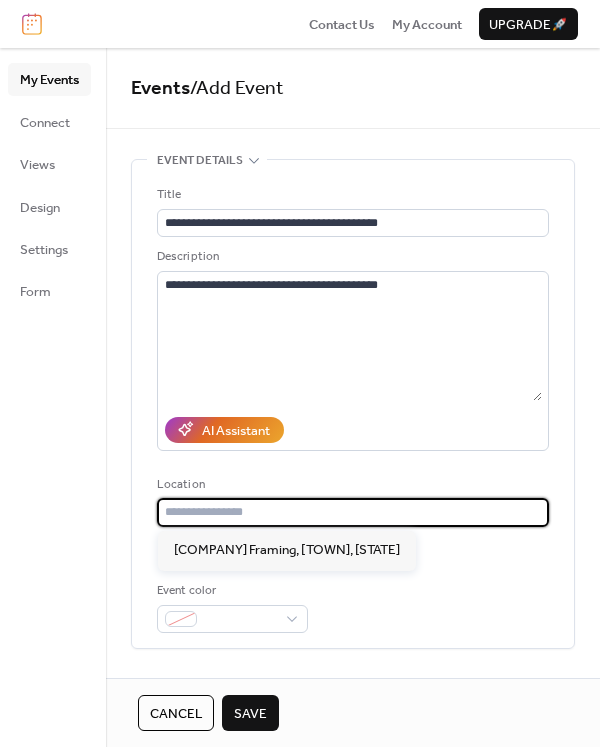 type on "**********" 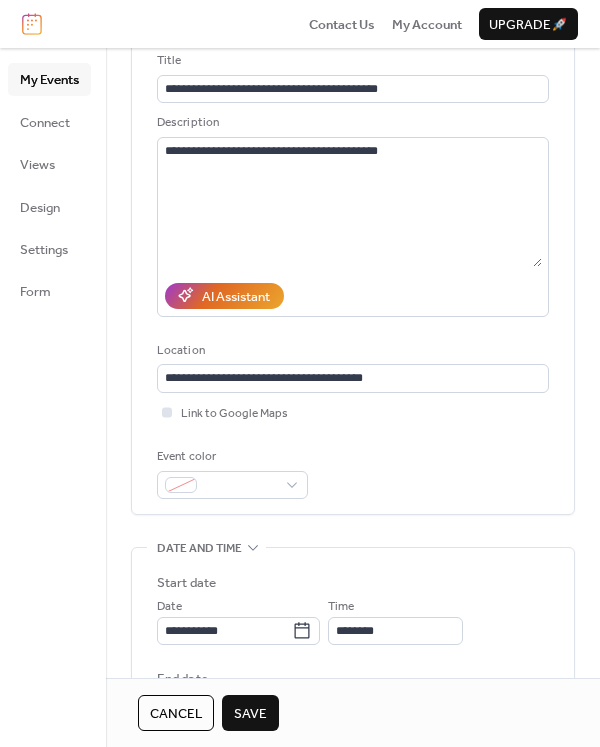 scroll, scrollTop: 160, scrollLeft: 0, axis: vertical 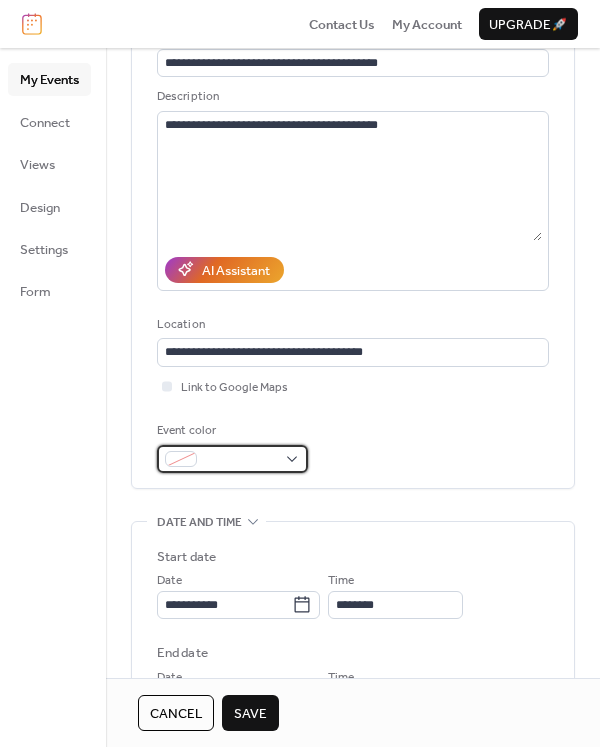 click at bounding box center (232, 459) 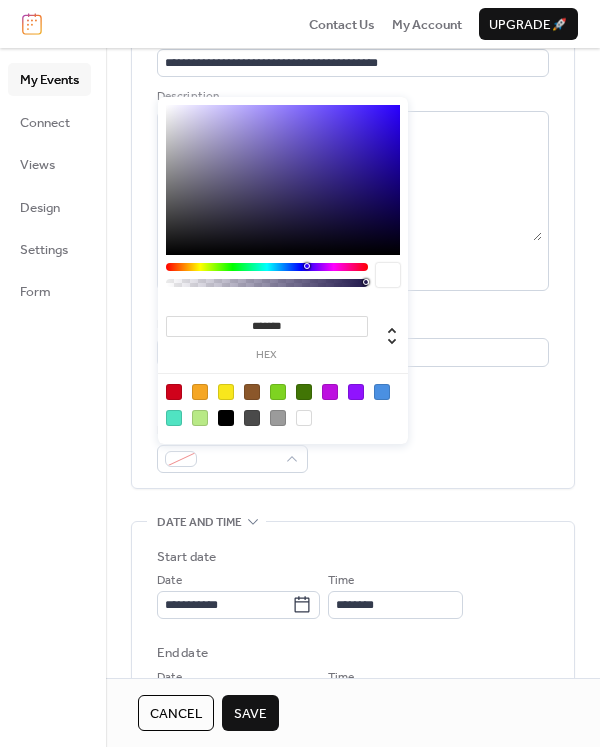 click at bounding box center (278, 392) 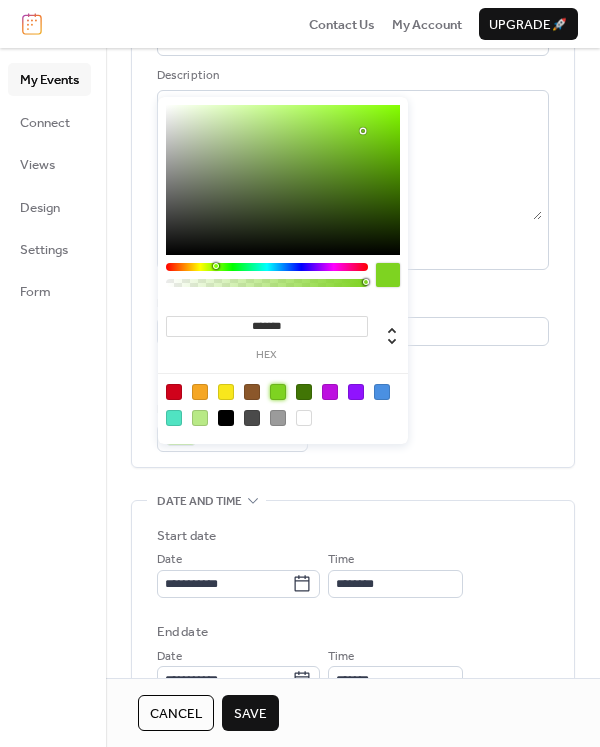 scroll, scrollTop: 168, scrollLeft: 0, axis: vertical 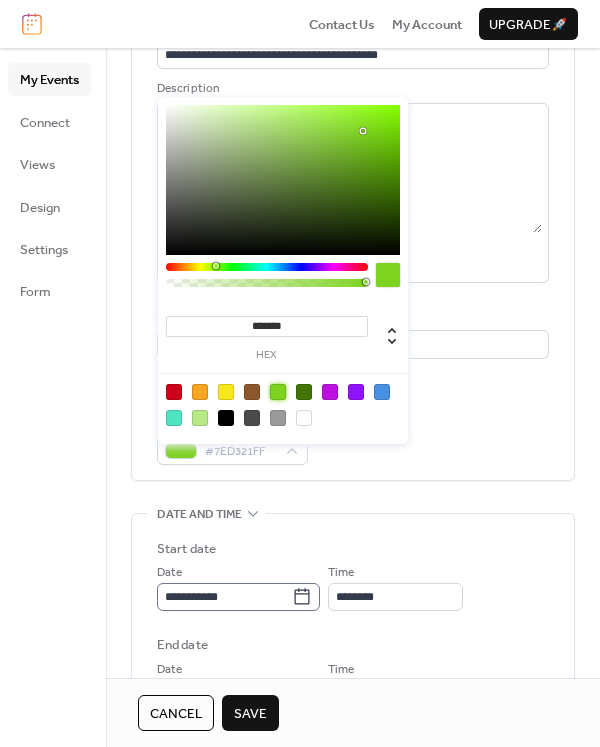 click 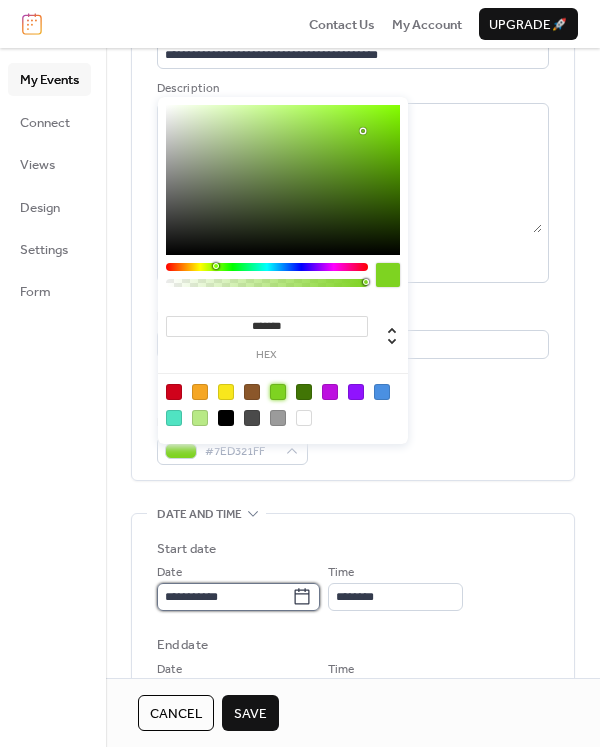 click on "**********" at bounding box center [224, 597] 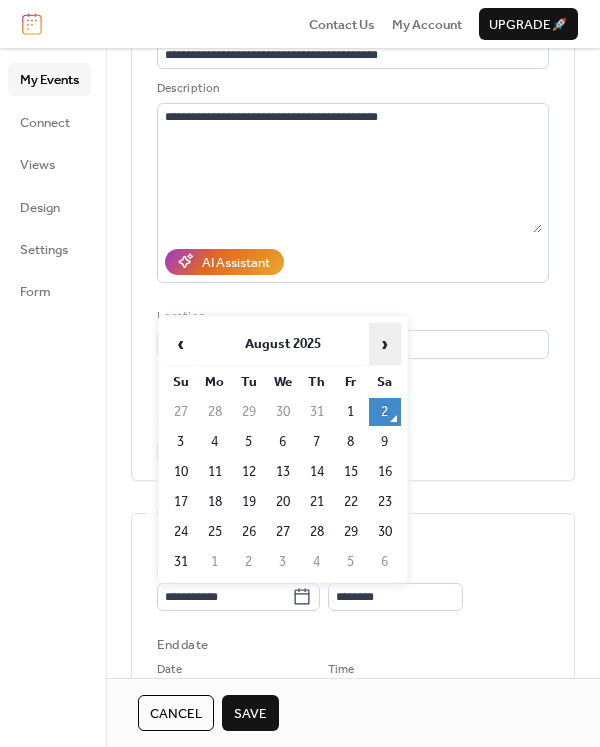 click on "›" at bounding box center [385, 344] 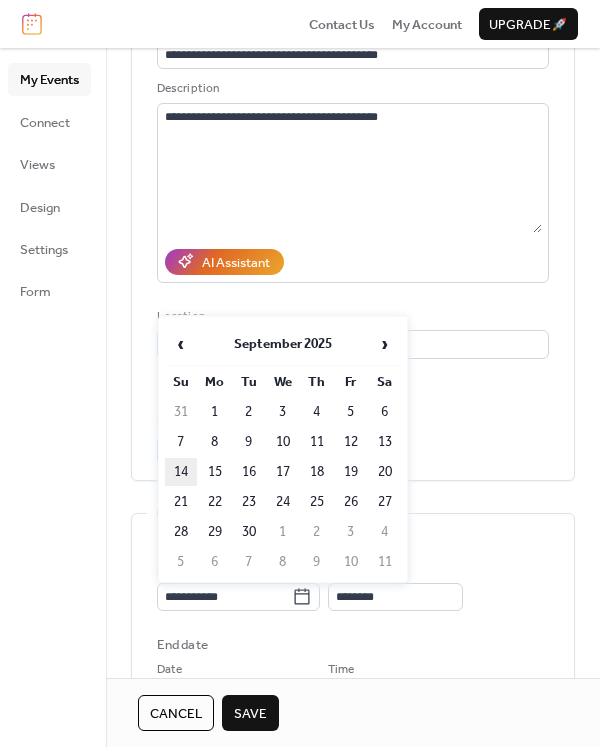 click on "14" at bounding box center (181, 472) 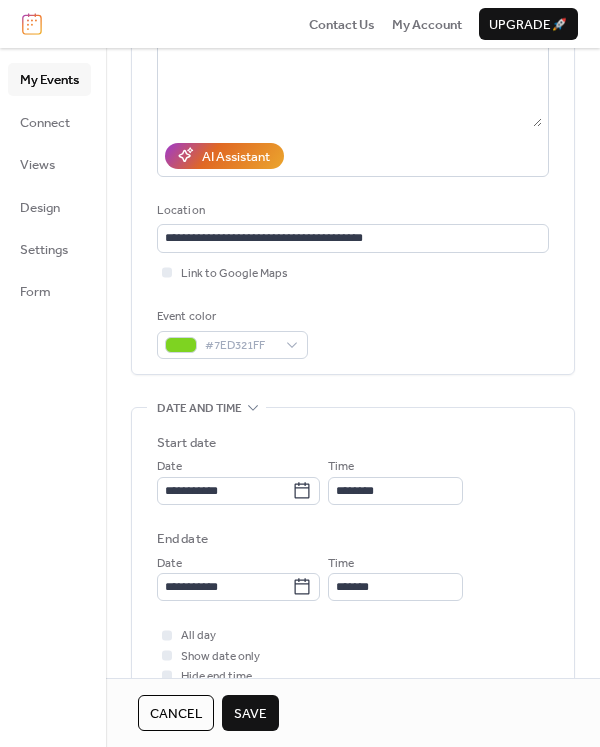 scroll, scrollTop: 313, scrollLeft: 0, axis: vertical 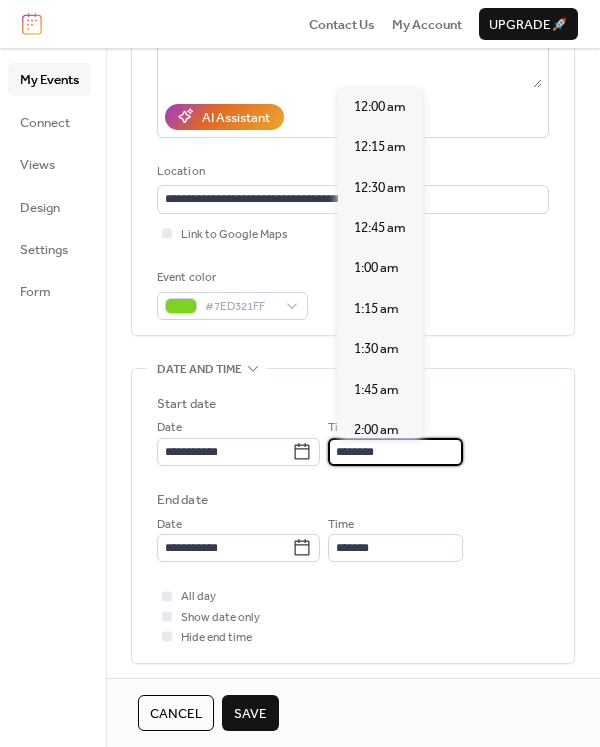 click on "********" at bounding box center (395, 452) 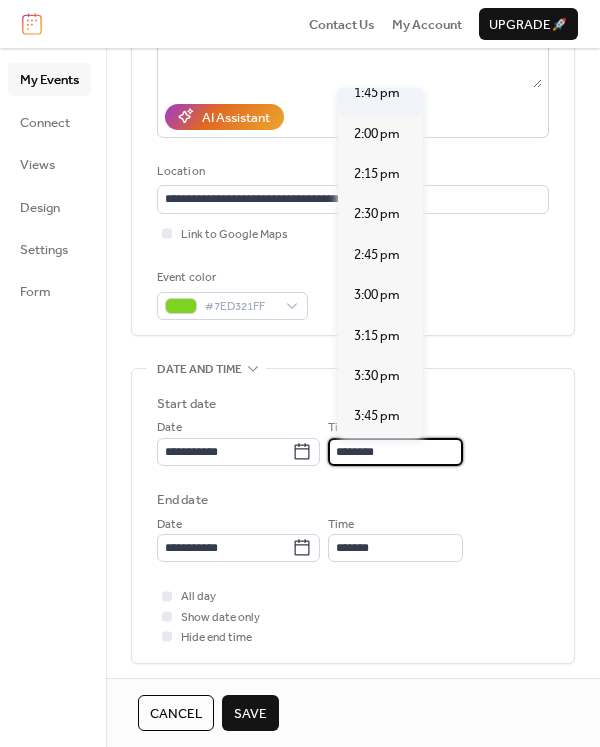 scroll, scrollTop: 2266, scrollLeft: 0, axis: vertical 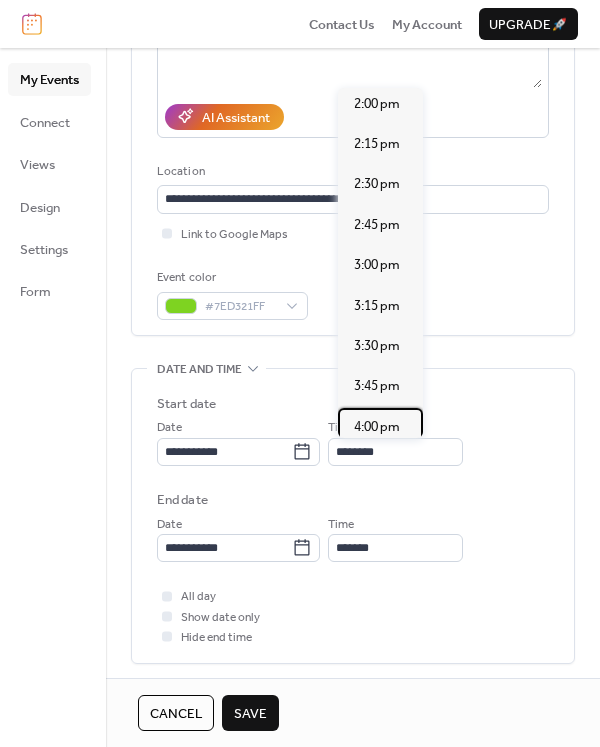 click on "4:00 pm" at bounding box center (377, 427) 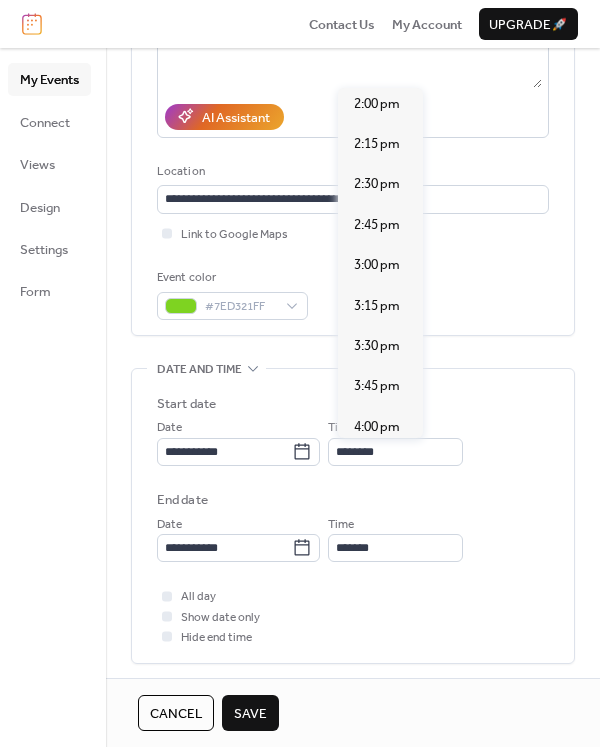 type on "*******" 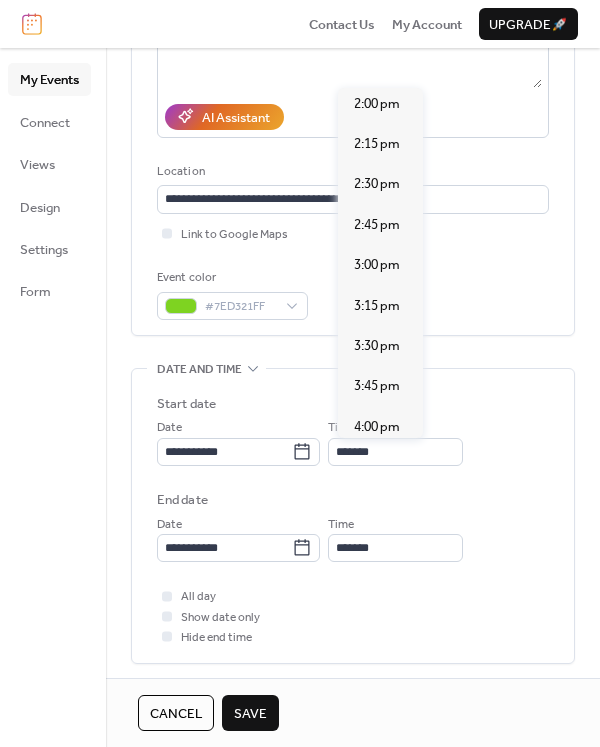 scroll, scrollTop: 0, scrollLeft: 0, axis: both 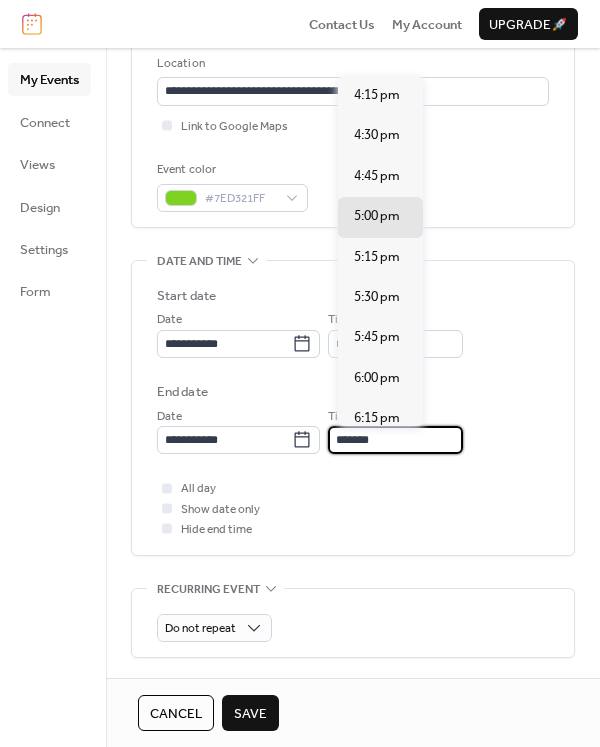click on "*******" at bounding box center (395, 440) 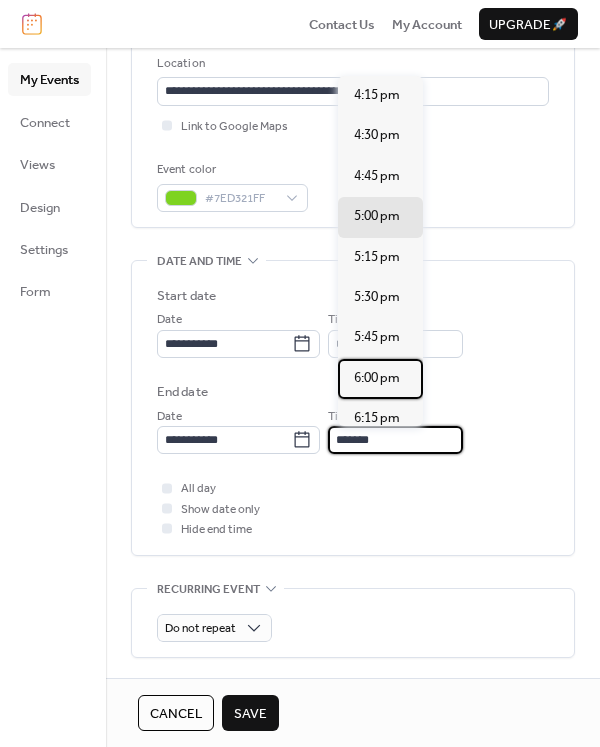 click on "6:00 pm" at bounding box center [377, 378] 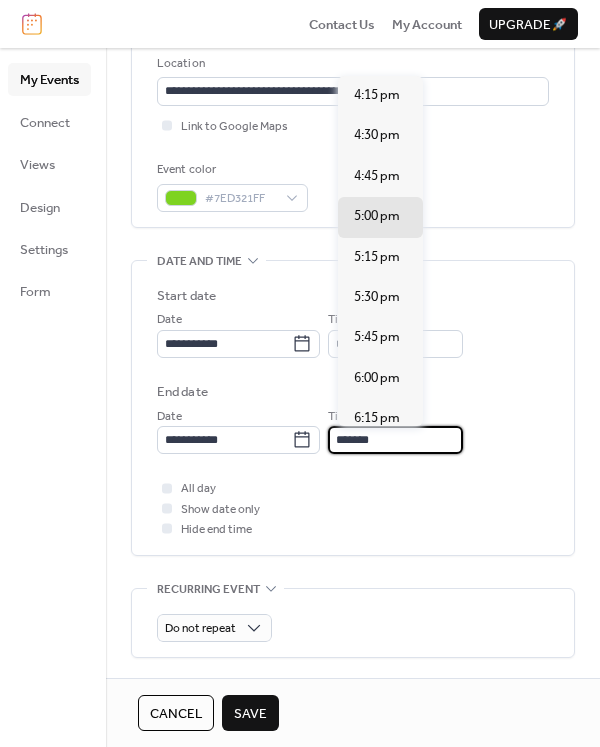 type on "*******" 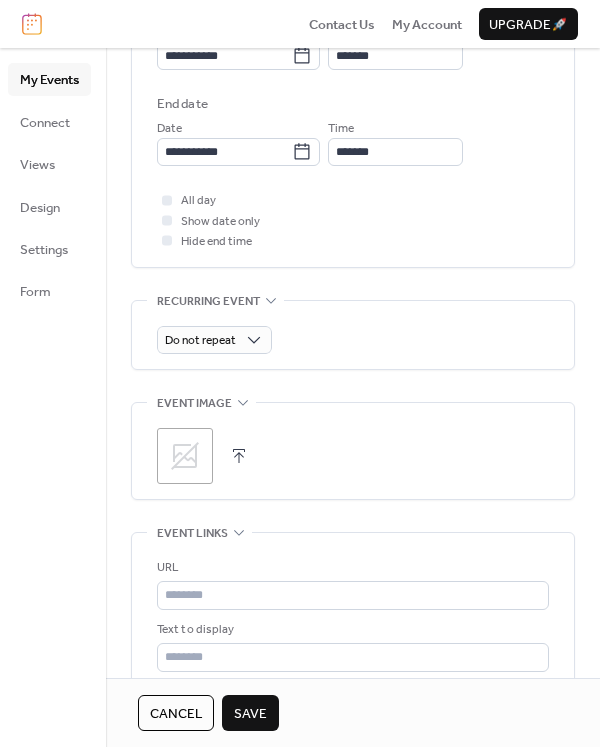 scroll, scrollTop: 715, scrollLeft: 0, axis: vertical 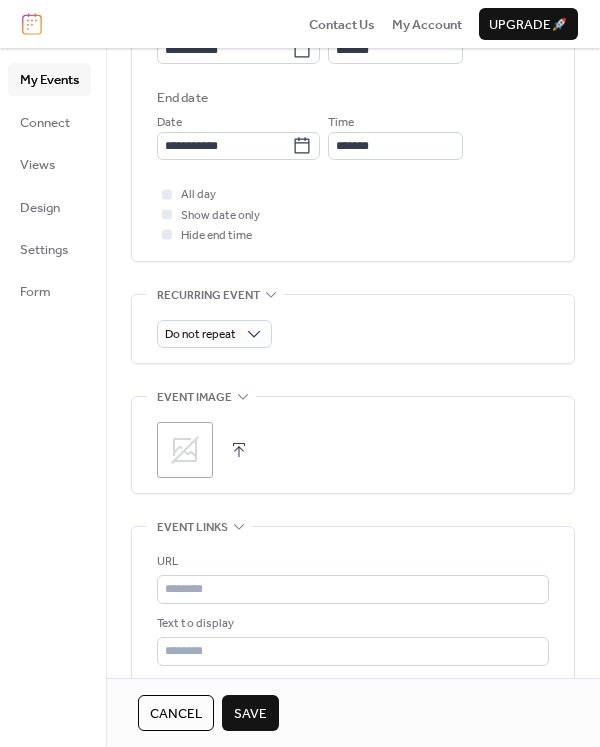 click at bounding box center (239, 450) 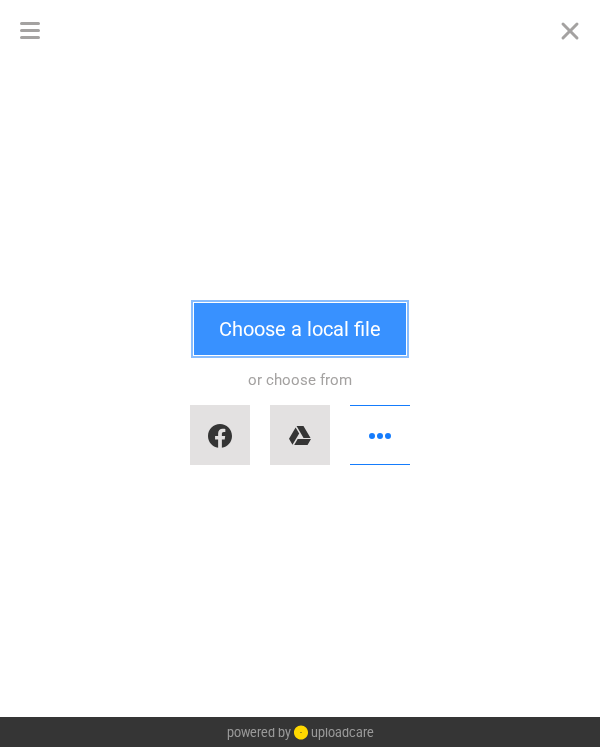 click on "Choose a local file" at bounding box center (300, 329) 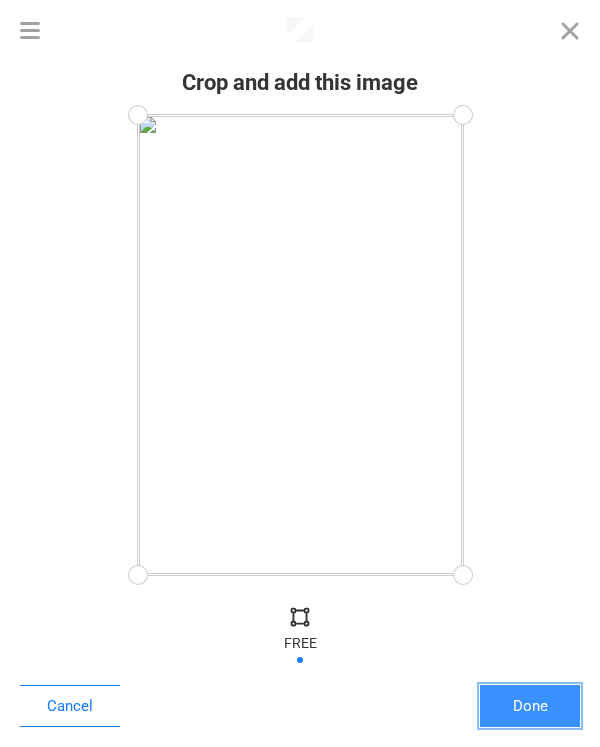 click on "Done" at bounding box center (530, 706) 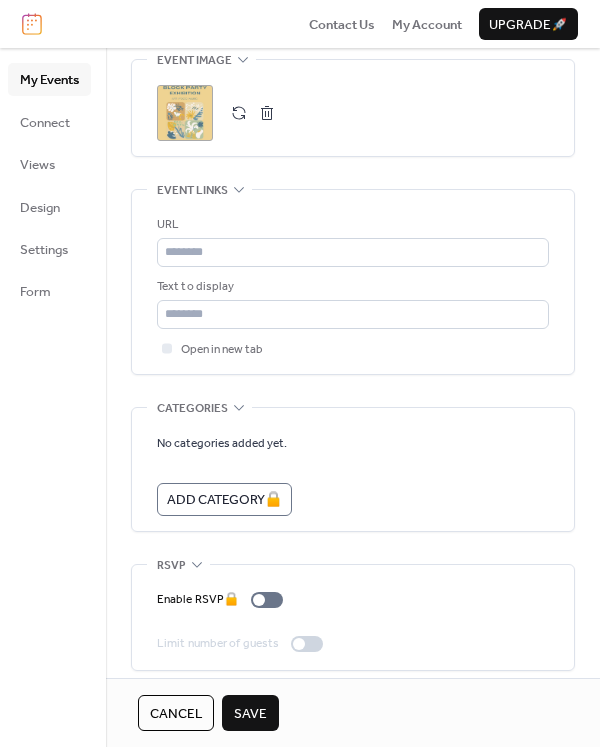 scroll, scrollTop: 1065, scrollLeft: 0, axis: vertical 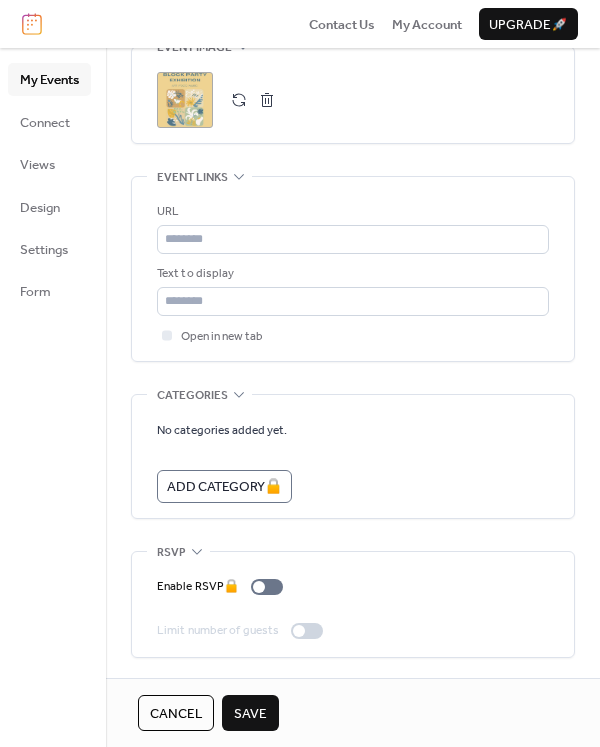 click on "Save" at bounding box center (250, 714) 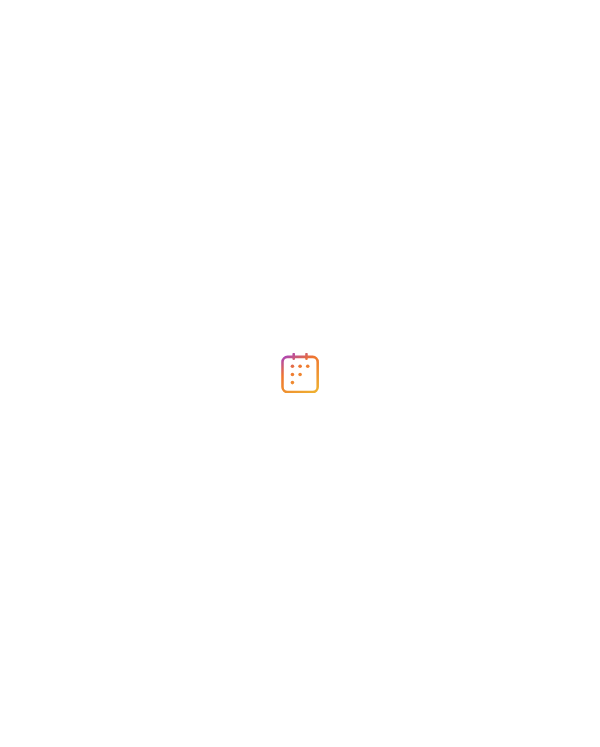 scroll, scrollTop: 0, scrollLeft: 0, axis: both 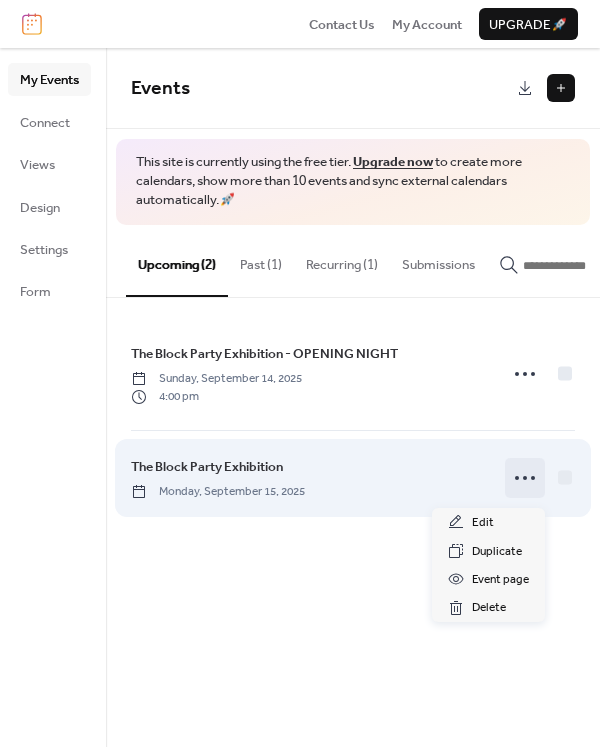 click 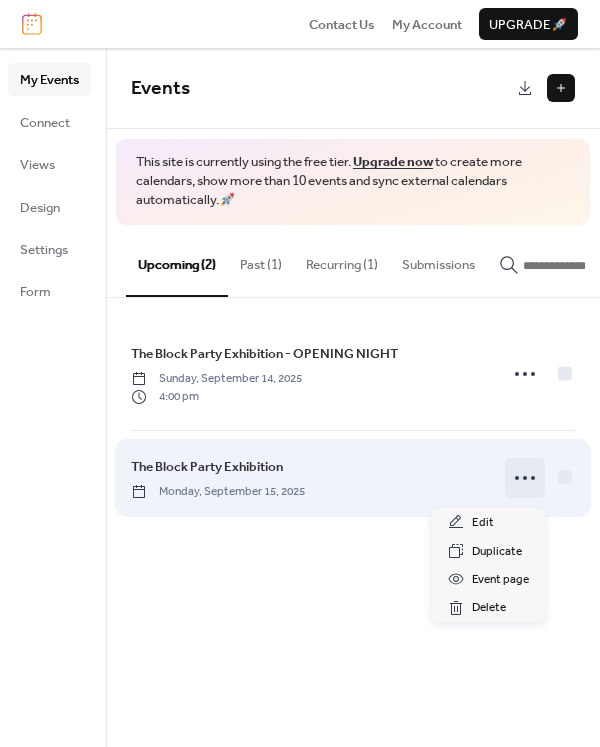 click 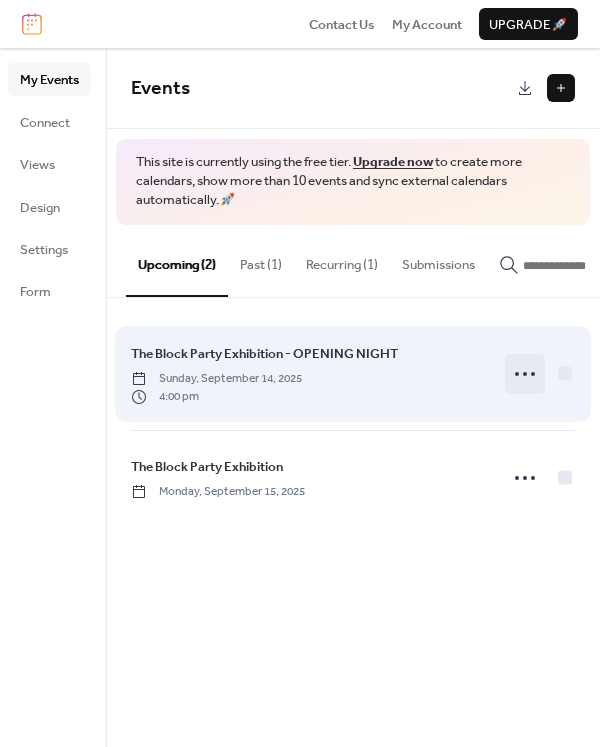 click 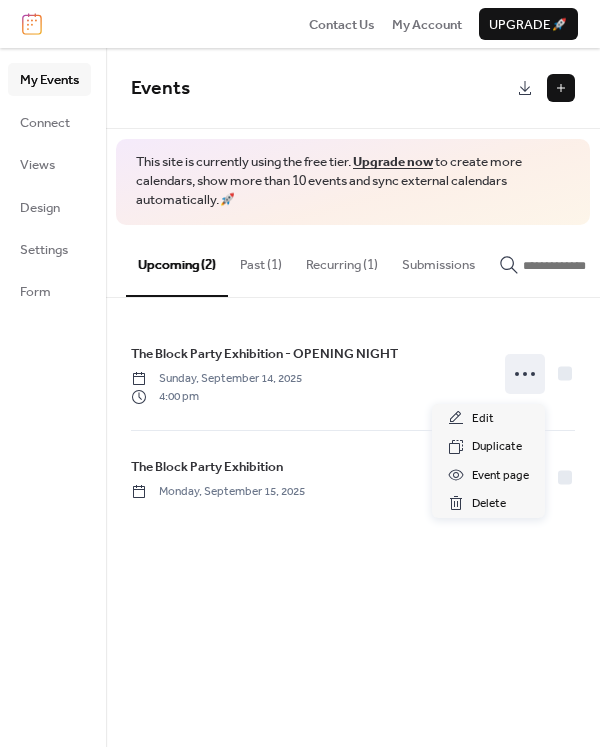 click on "The Block Party Exhibition  - OPENING NIGHT Sunday, September 14, 2025 4:00 pm The Block Party Exhibition Monday, September 15, 2025" at bounding box center (353, 421) 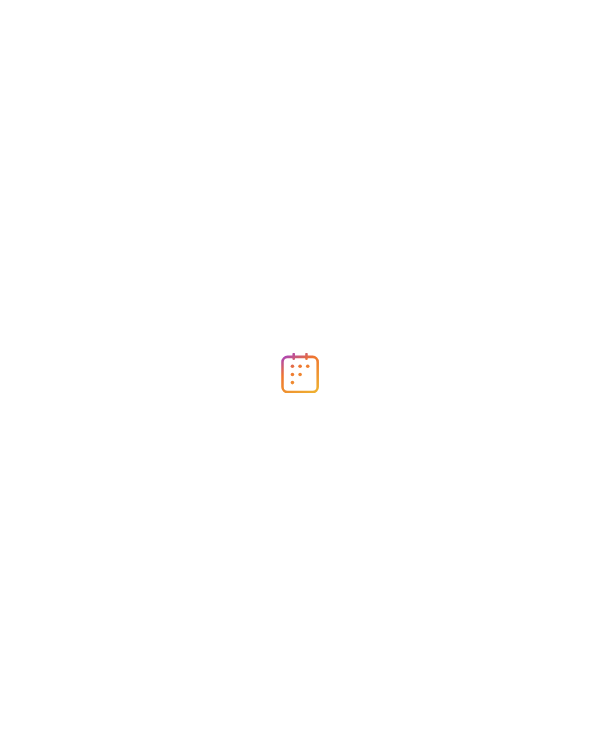 scroll, scrollTop: 0, scrollLeft: 0, axis: both 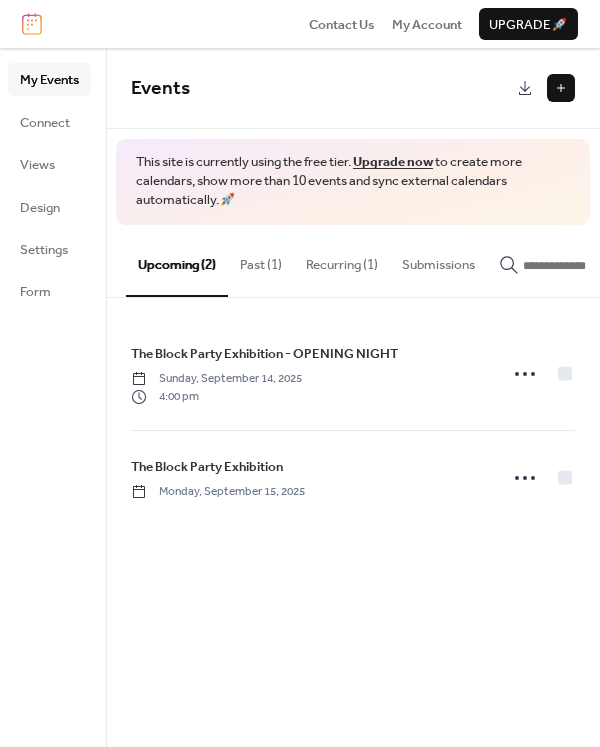 click on "Past (1)" at bounding box center [261, 260] 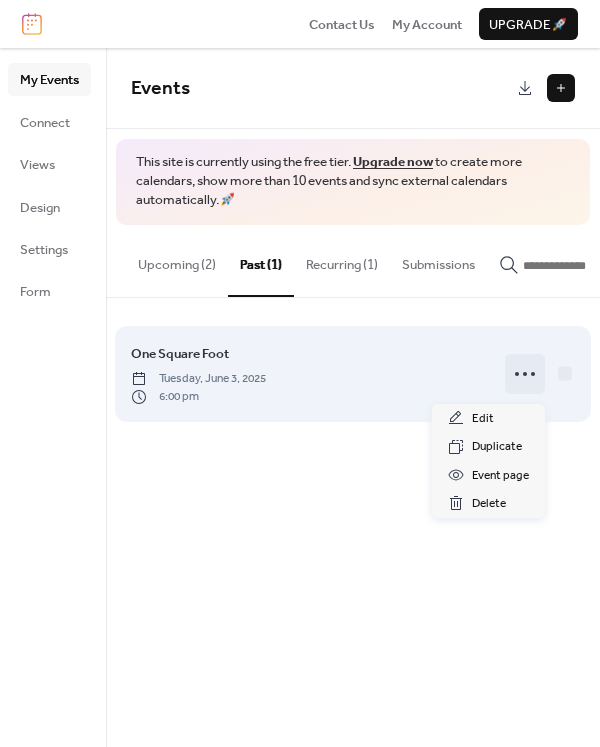click 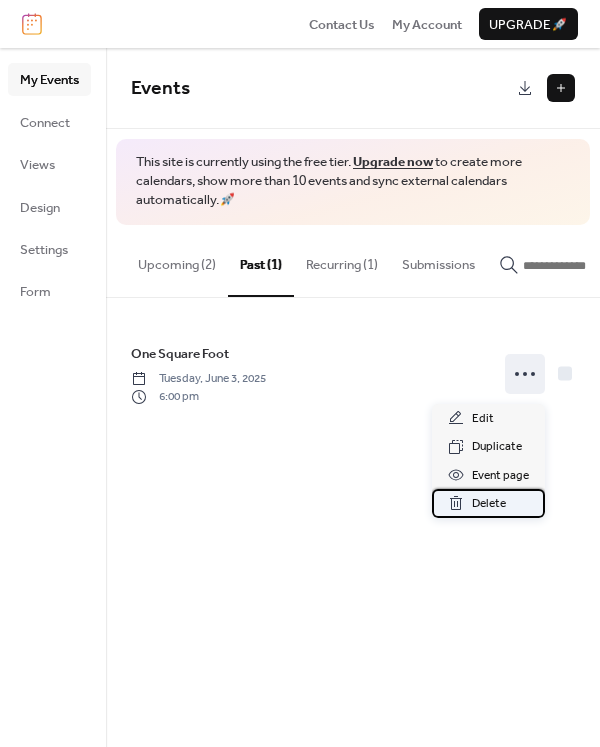 click on "Delete" at bounding box center [489, 504] 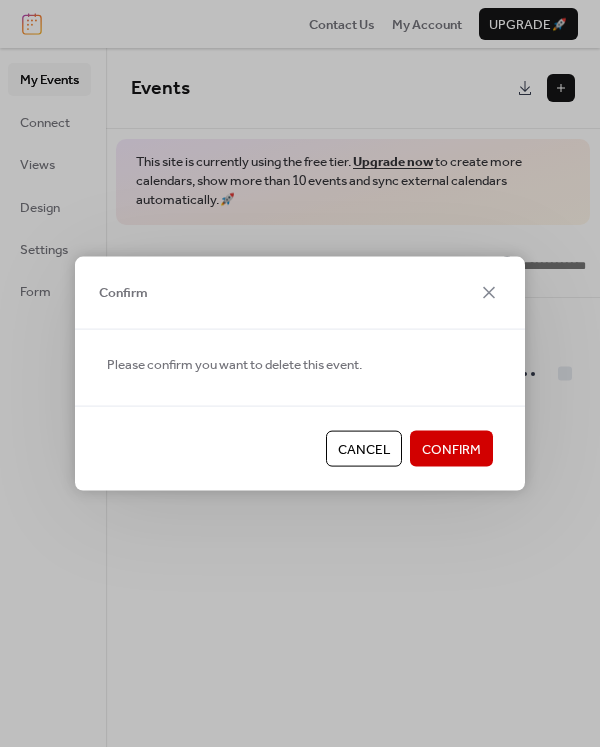 click on "Confirm" at bounding box center [451, 450] 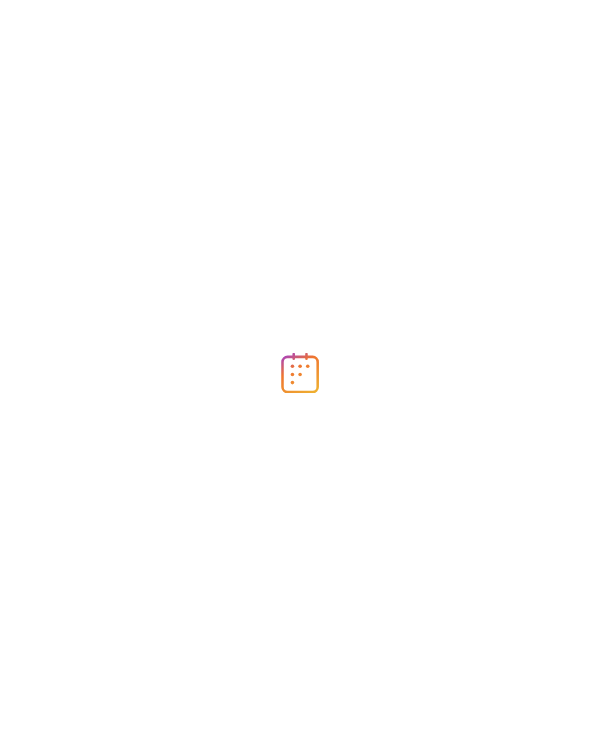 scroll, scrollTop: 0, scrollLeft: 0, axis: both 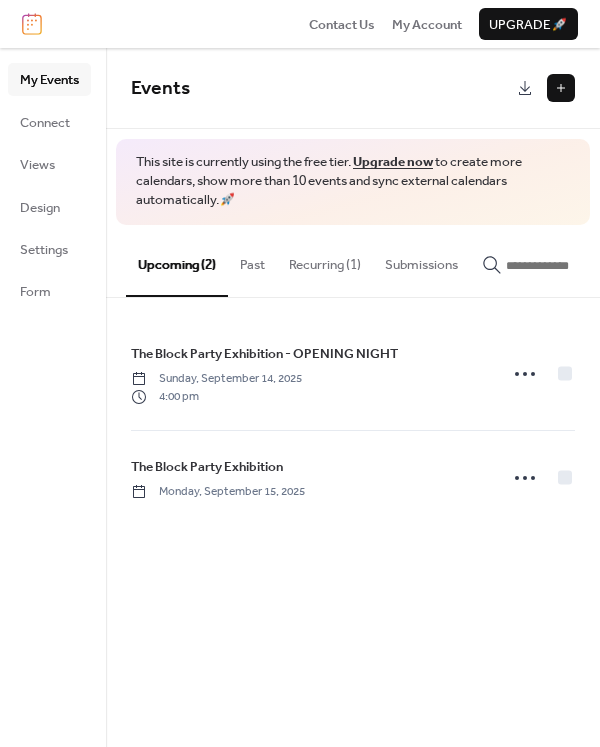 click at bounding box center [561, 88] 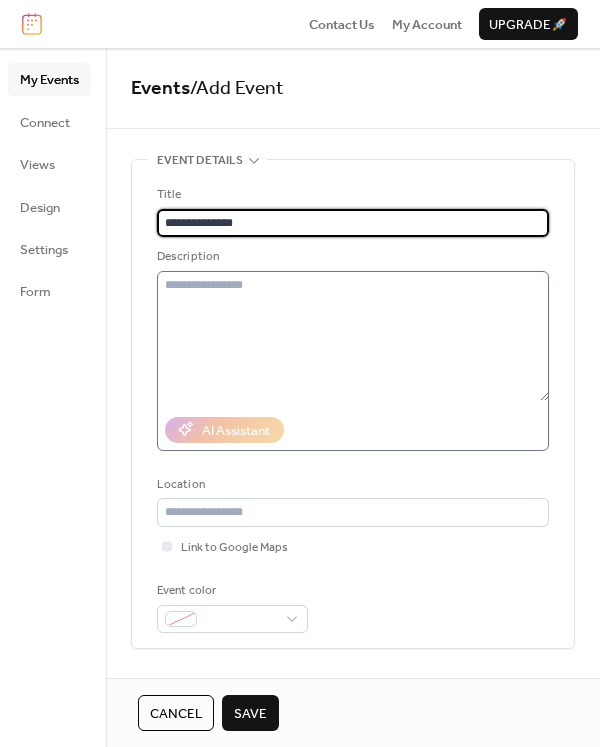 scroll, scrollTop: 2, scrollLeft: 0, axis: vertical 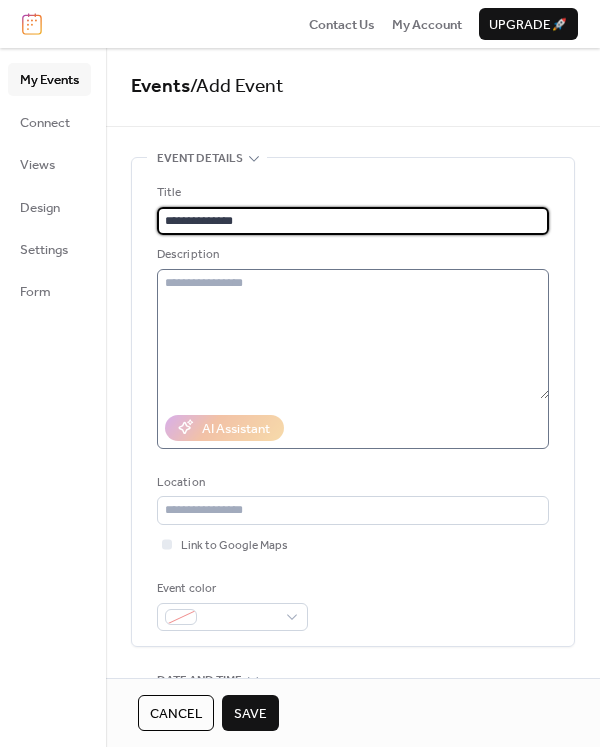 type on "**********" 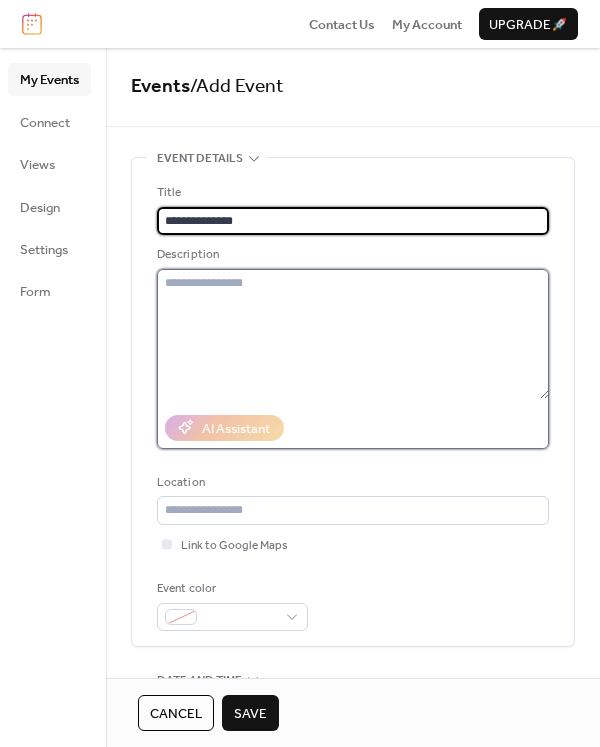 click at bounding box center [353, 334] 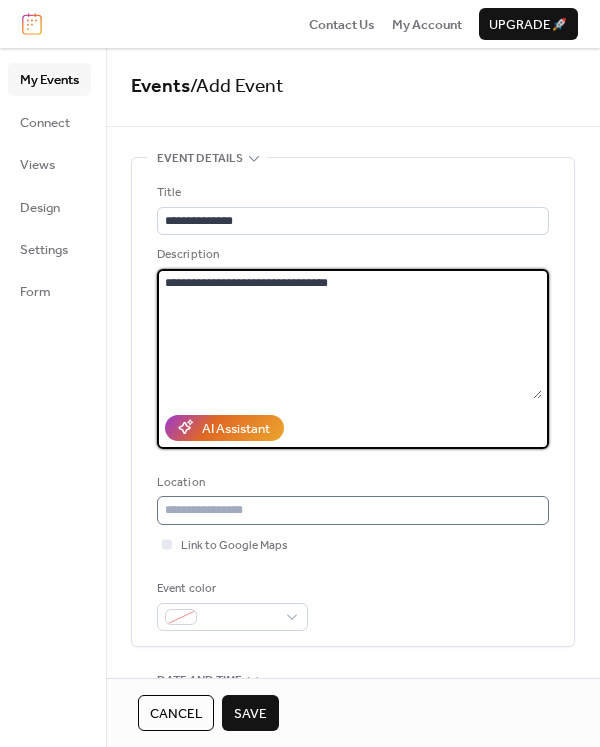 type on "**********" 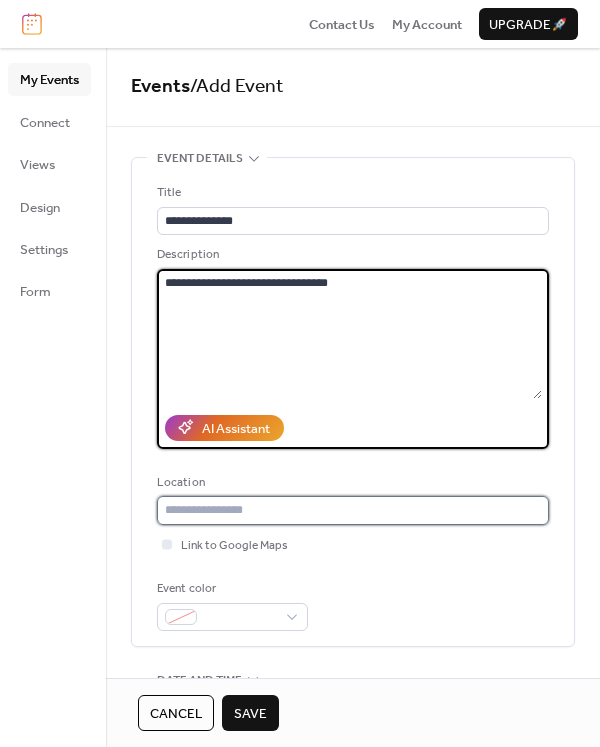 click at bounding box center (353, 510) 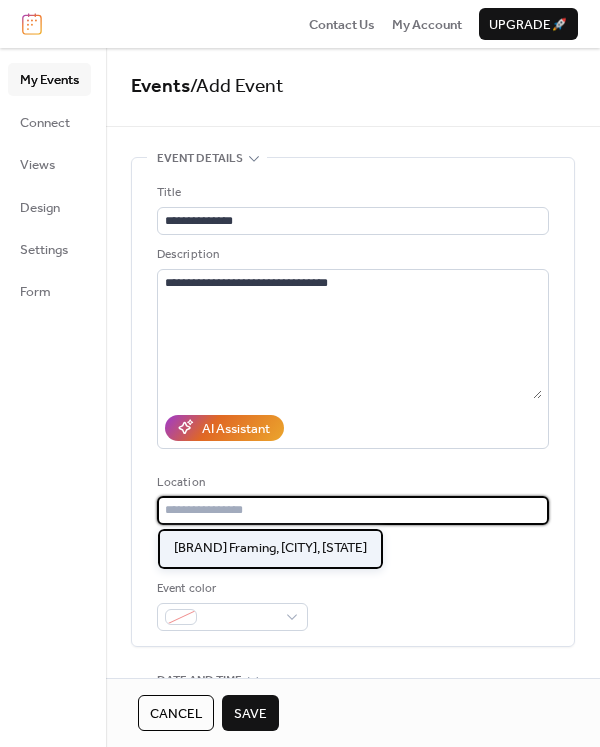 click on "[BRAND] Framing, [CITY], [STATE]" at bounding box center (270, 548) 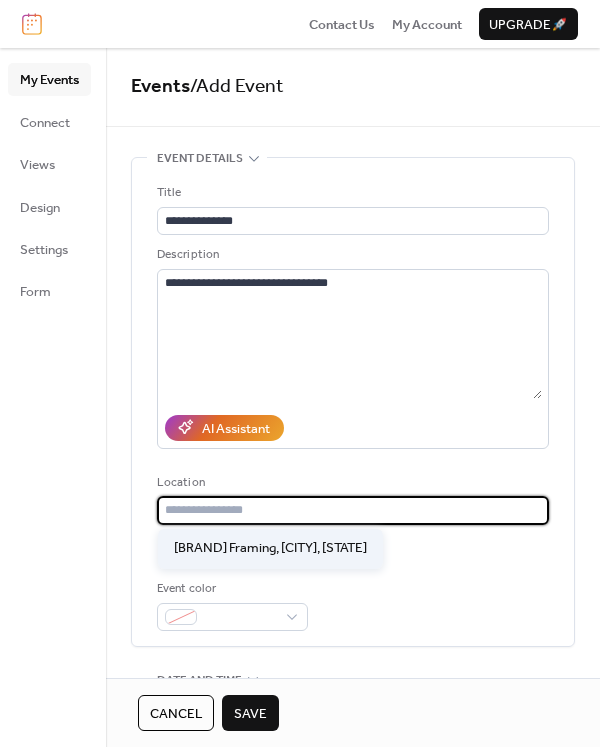 type on "**********" 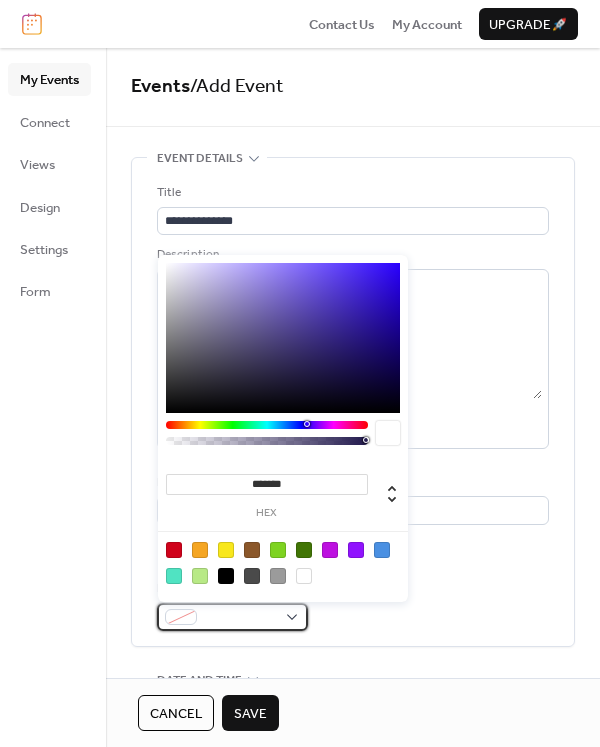 click at bounding box center [232, 617] 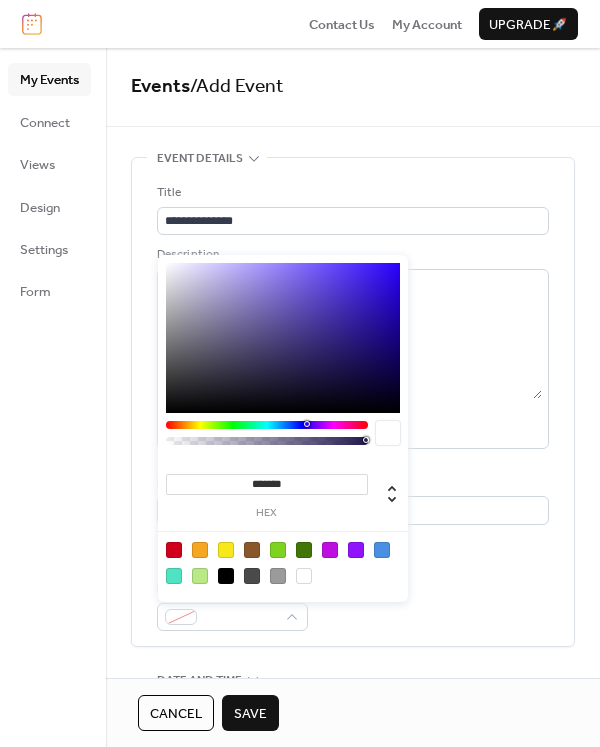 click at bounding box center (200, 550) 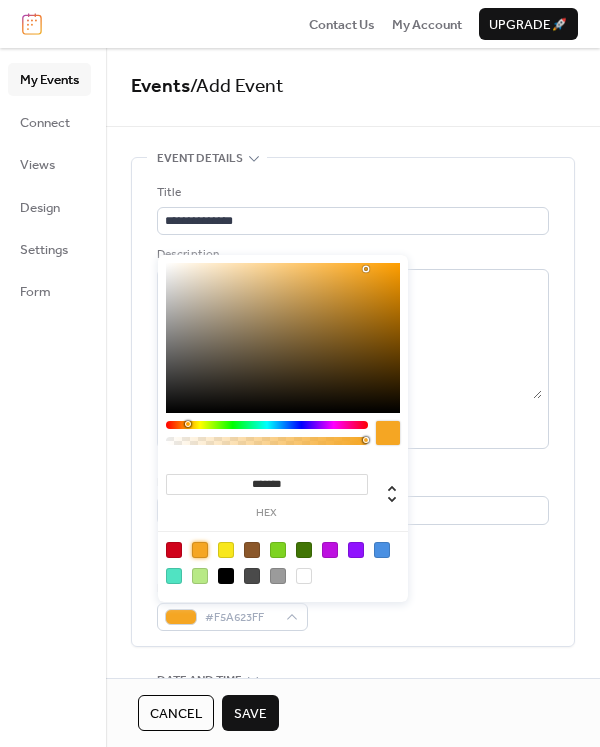 click on "Event color #F5A623FF" at bounding box center [353, 605] 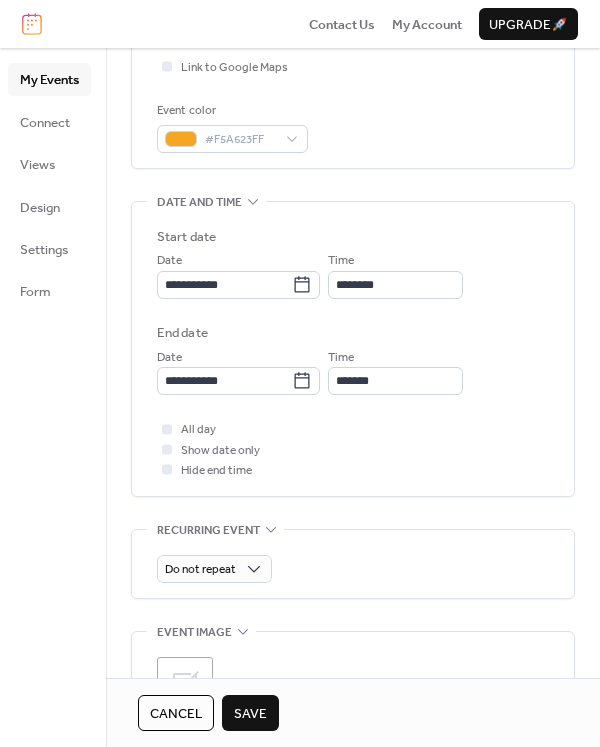 scroll, scrollTop: 487, scrollLeft: 0, axis: vertical 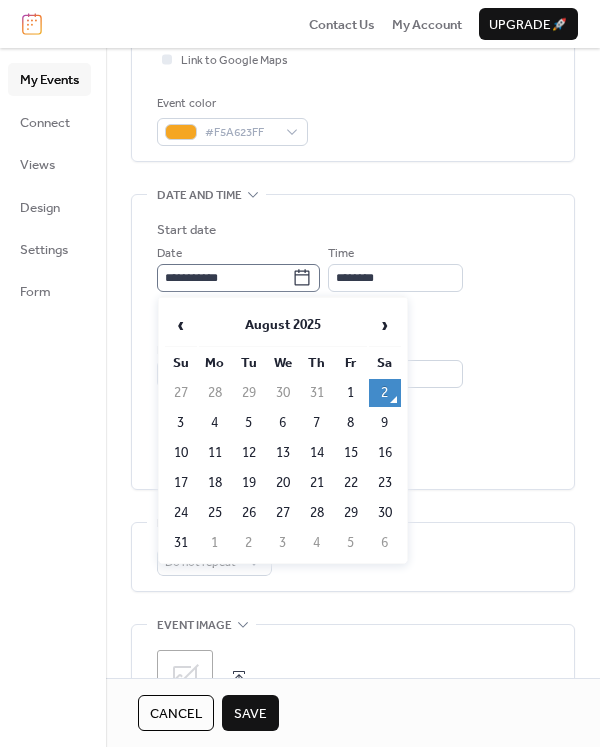 click 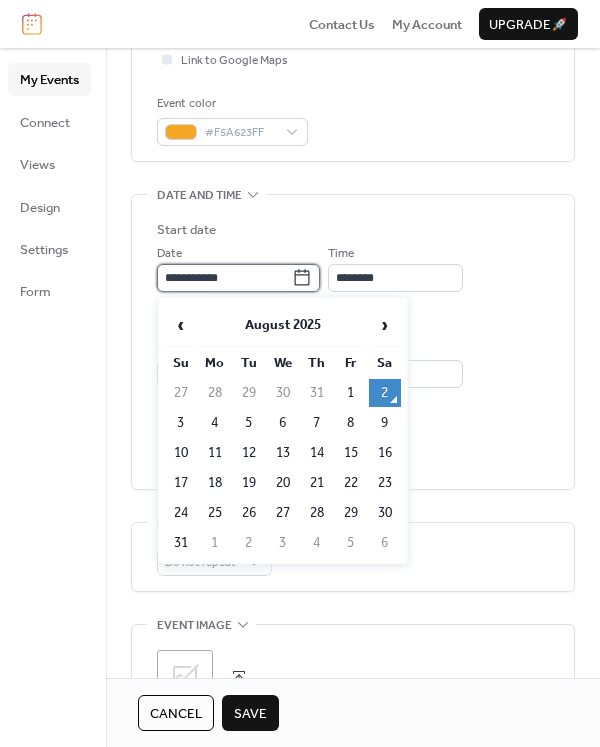 click on "**********" at bounding box center [224, 278] 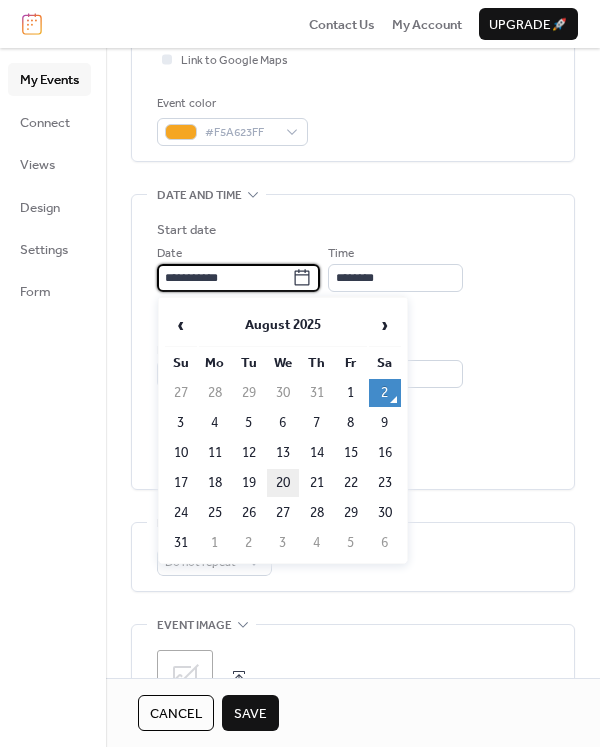 click on "20" at bounding box center (283, 483) 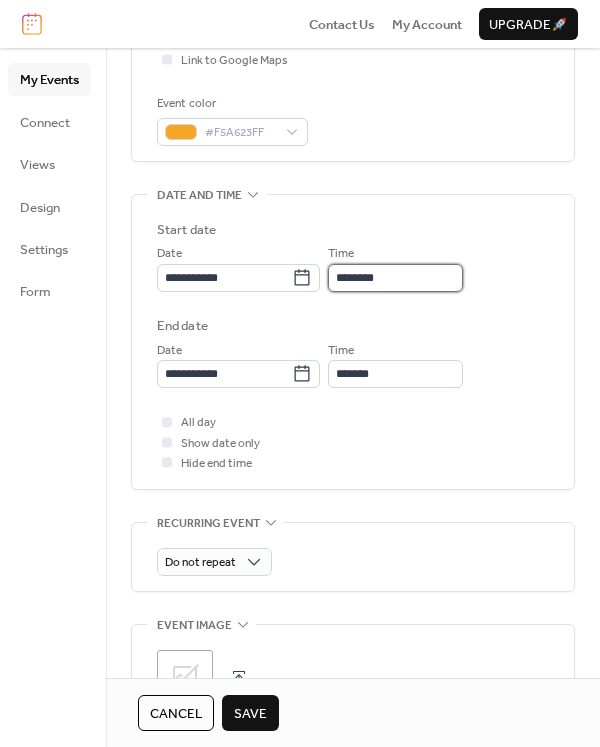click on "********" at bounding box center (395, 278) 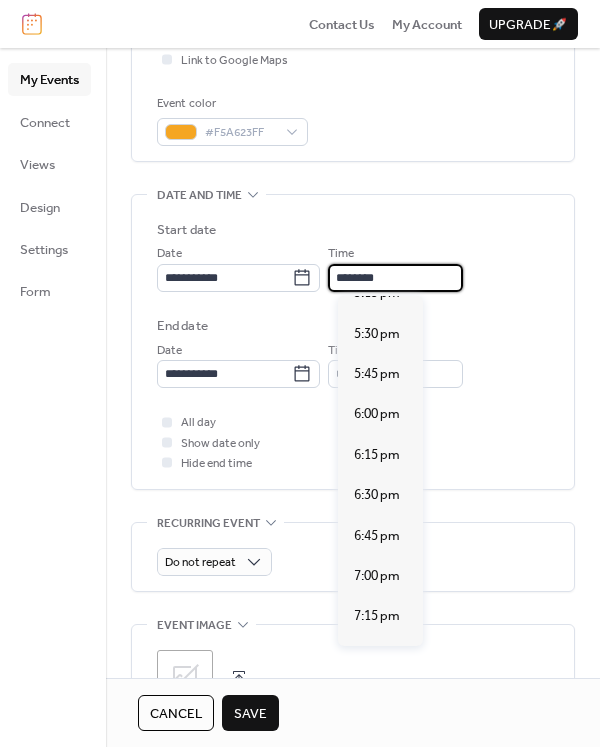 scroll, scrollTop: 2814, scrollLeft: 0, axis: vertical 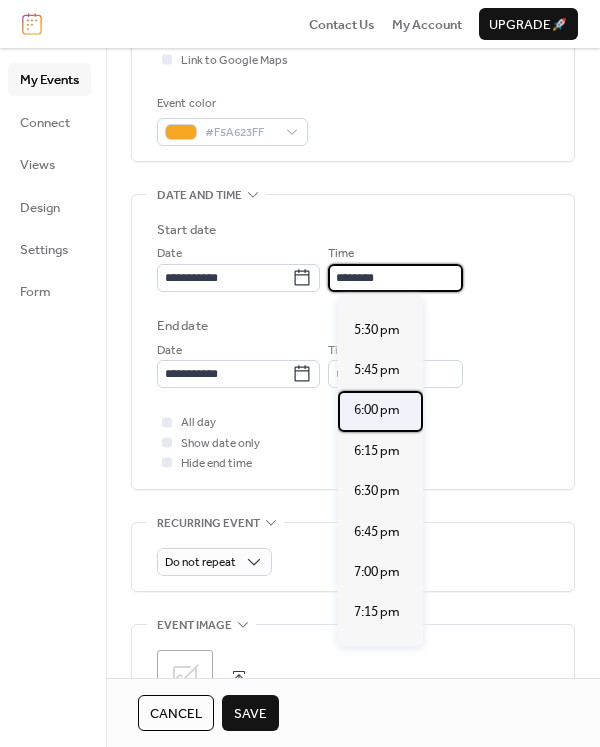 click on "6:00 pm" at bounding box center [377, 410] 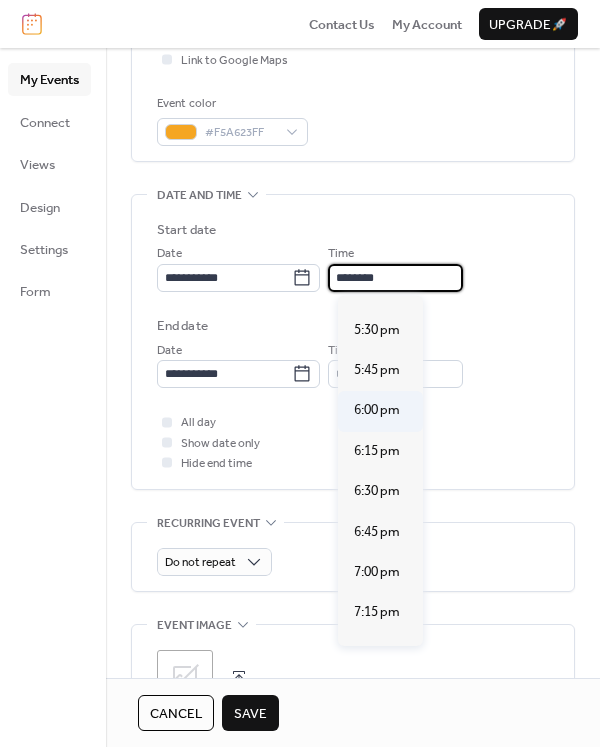 type on "*******" 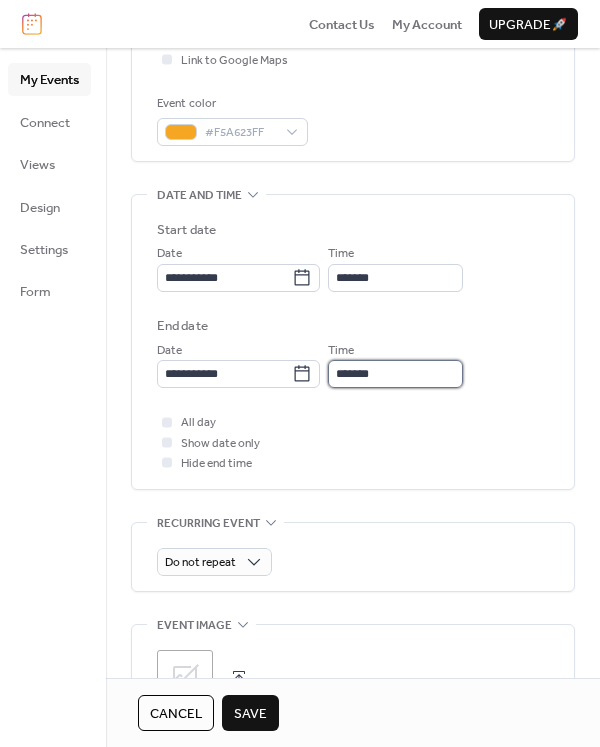 click on "*******" at bounding box center (395, 374) 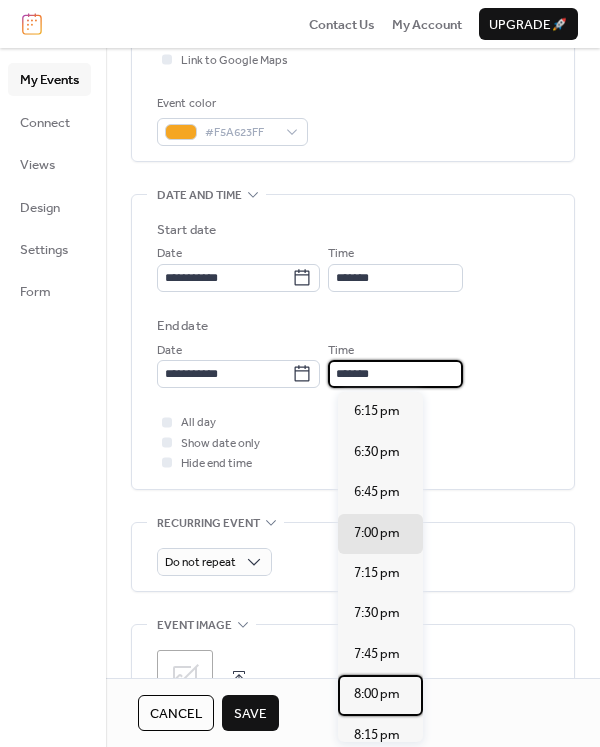 click on "8:00 pm" at bounding box center (377, 694) 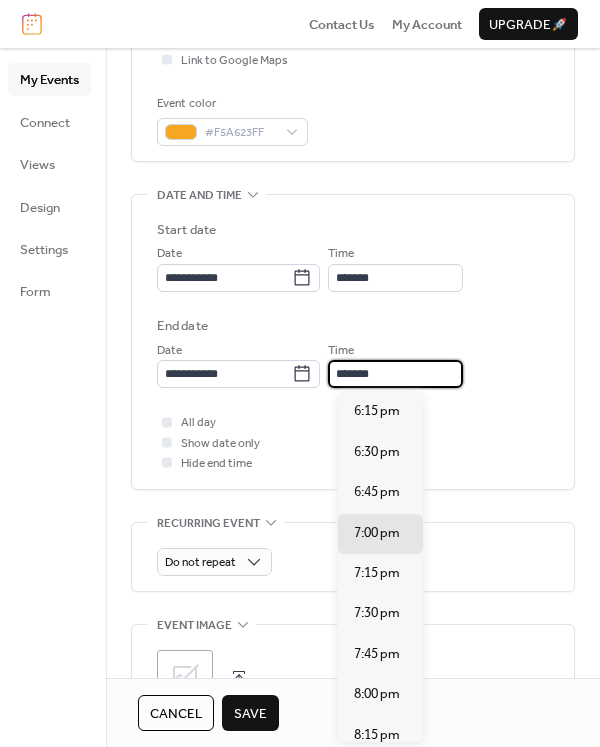 type on "*******" 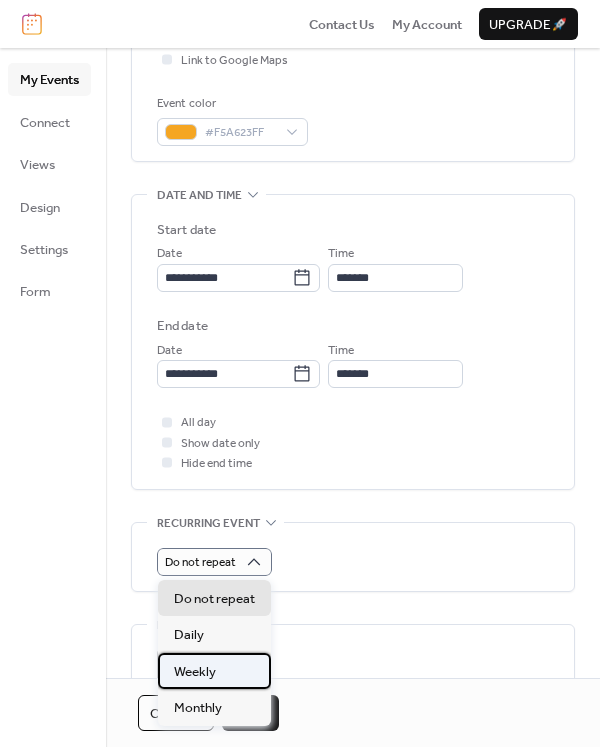 click on "Weekly" at bounding box center (195, 672) 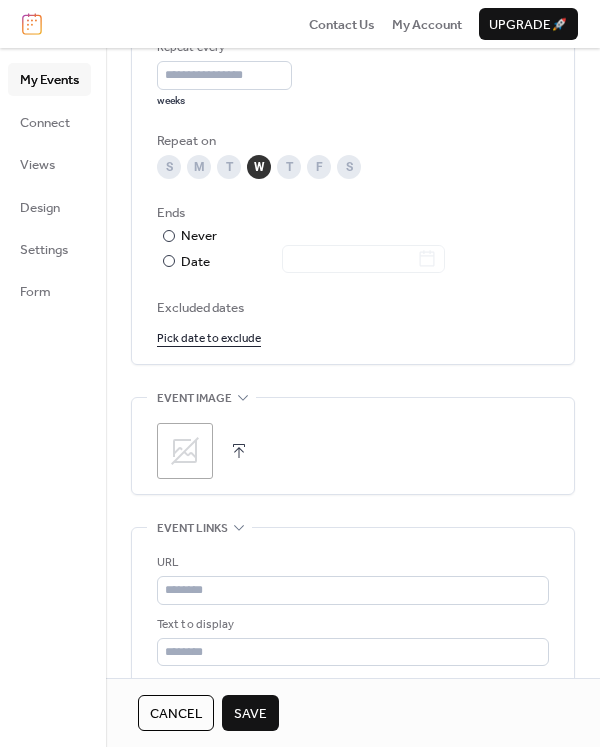 scroll, scrollTop: 1070, scrollLeft: 0, axis: vertical 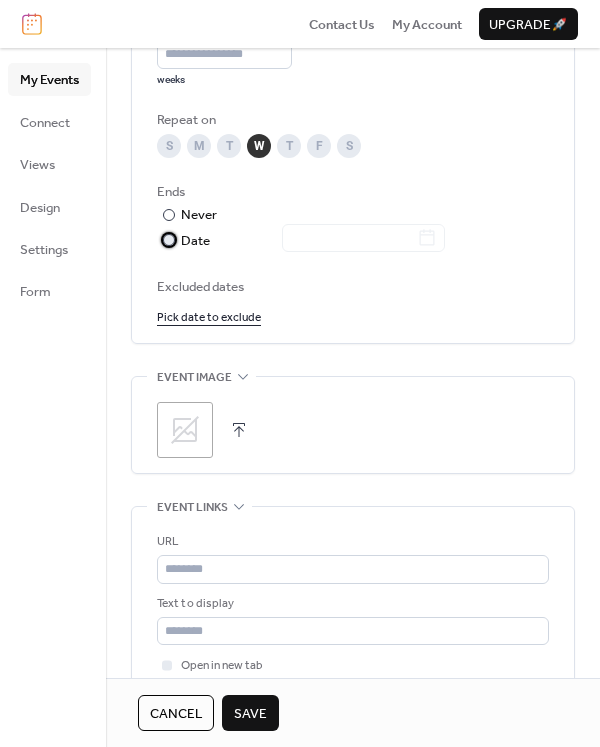 click at bounding box center [169, 240] 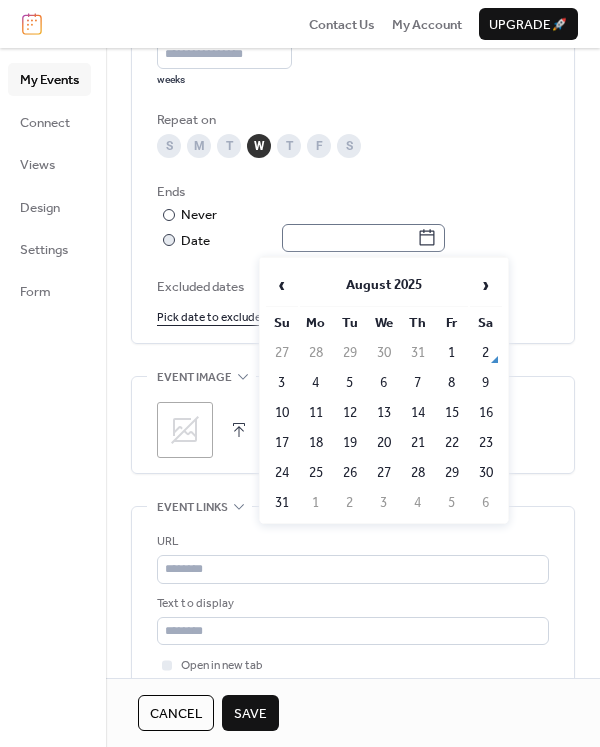 click 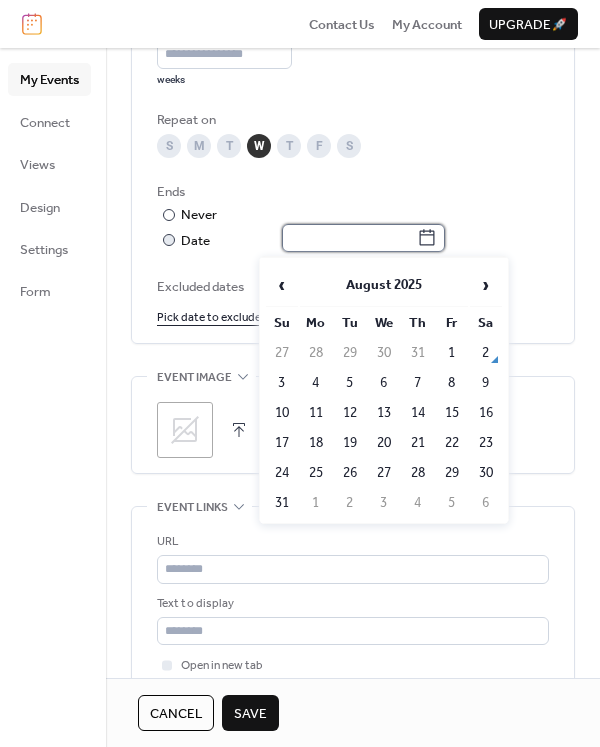 click at bounding box center [349, 238] 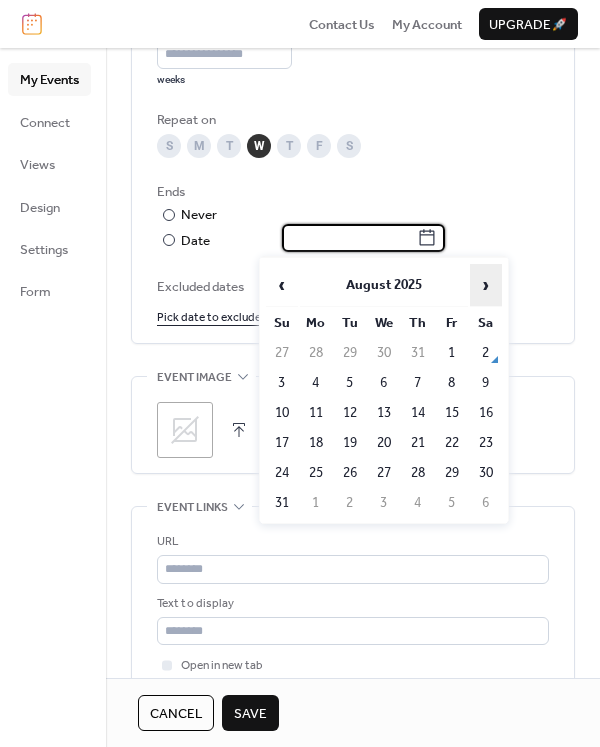 click on "›" at bounding box center [486, 285] 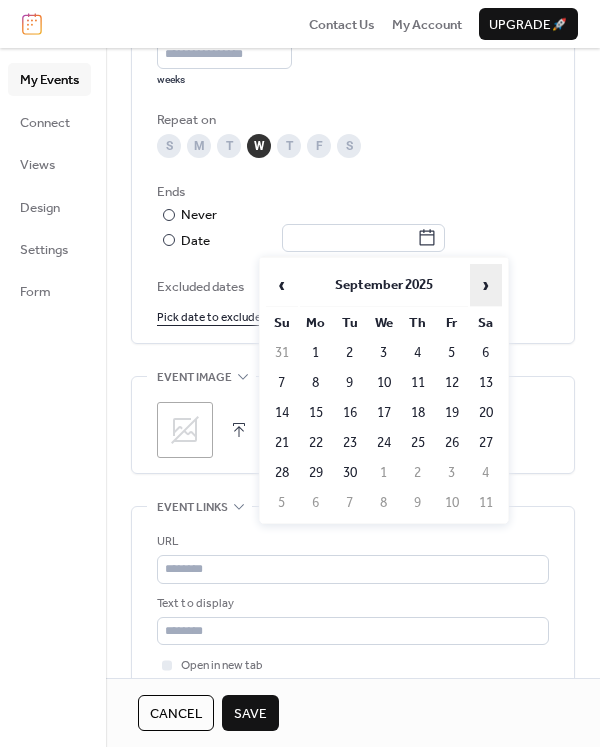 click on "›" at bounding box center (486, 285) 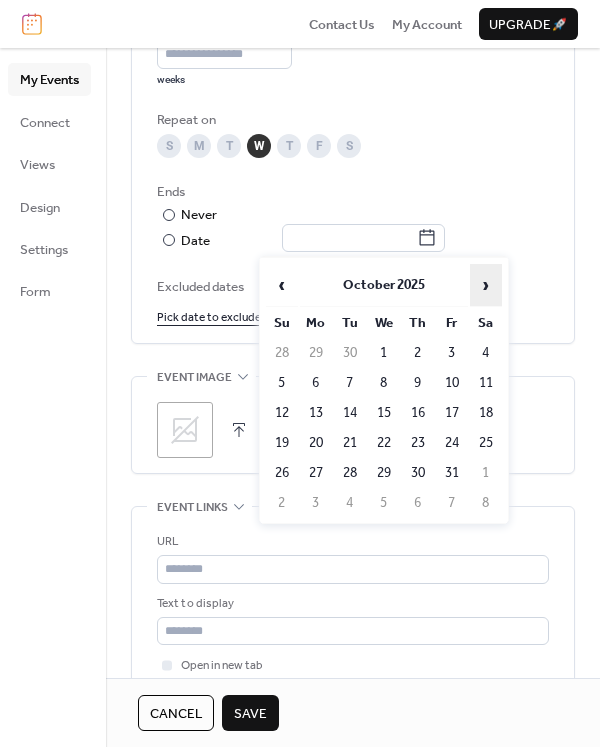 click on "›" at bounding box center [486, 285] 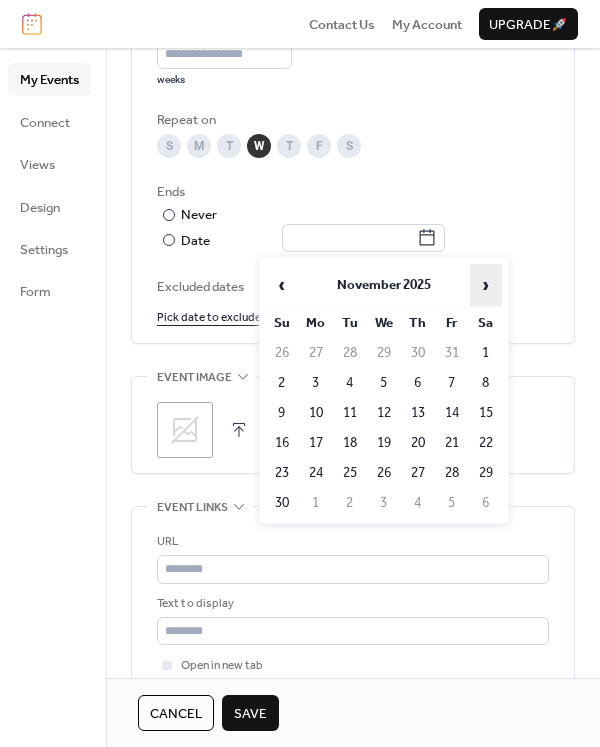 click on "›" at bounding box center (486, 285) 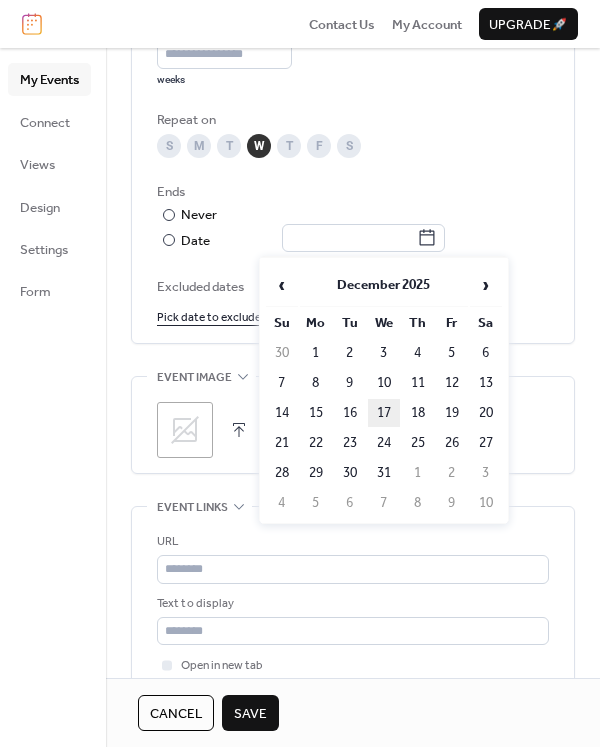 click on "17" at bounding box center [384, 413] 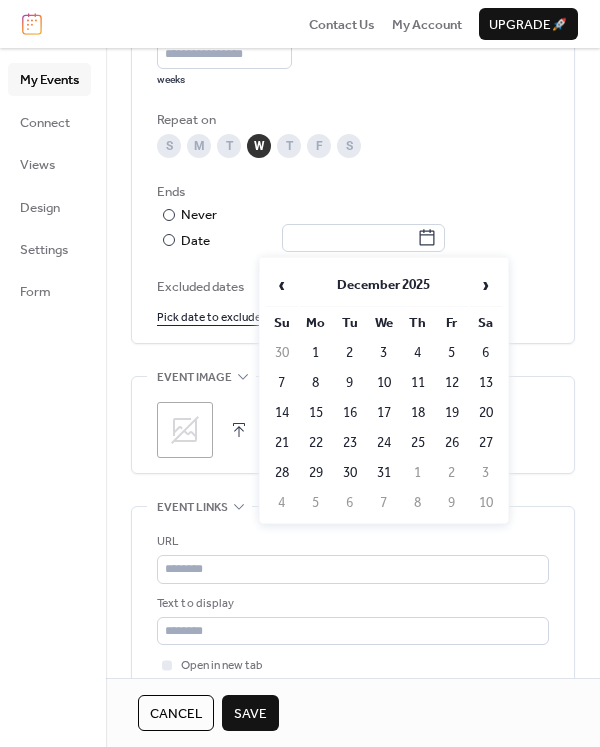 type on "**********" 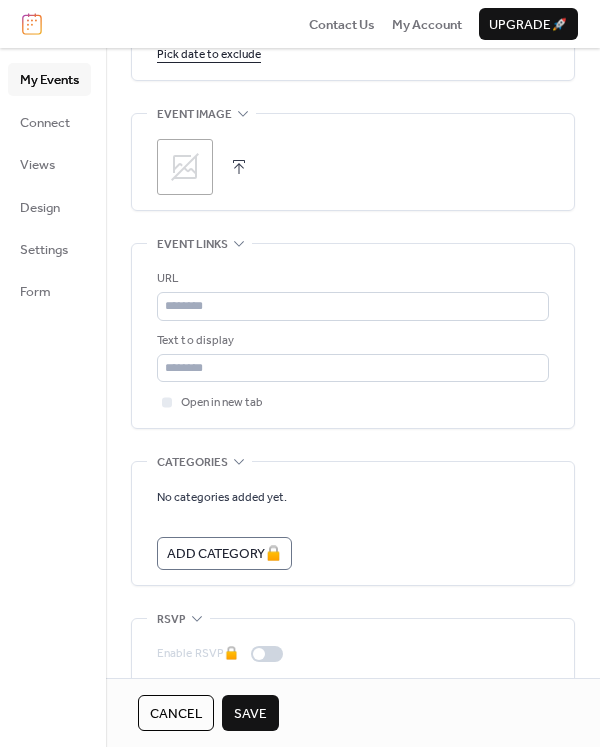 scroll, scrollTop: 1399, scrollLeft: 0, axis: vertical 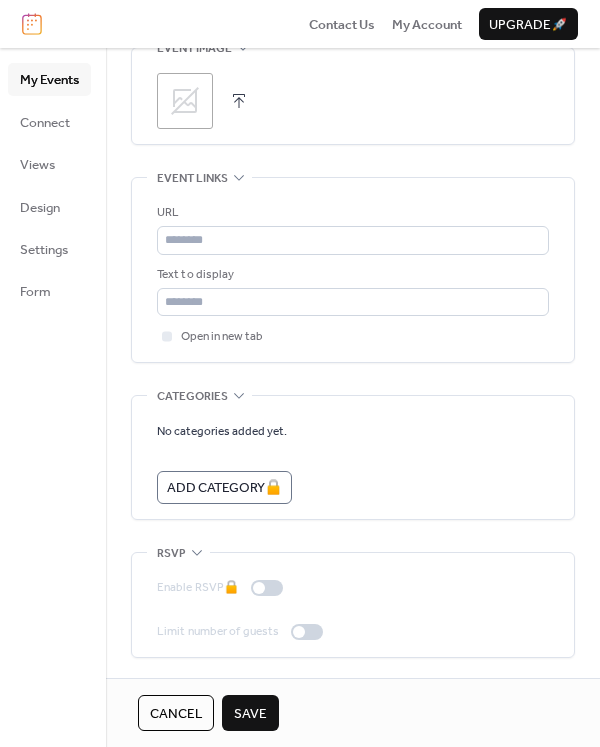 click on "Save" at bounding box center [250, 714] 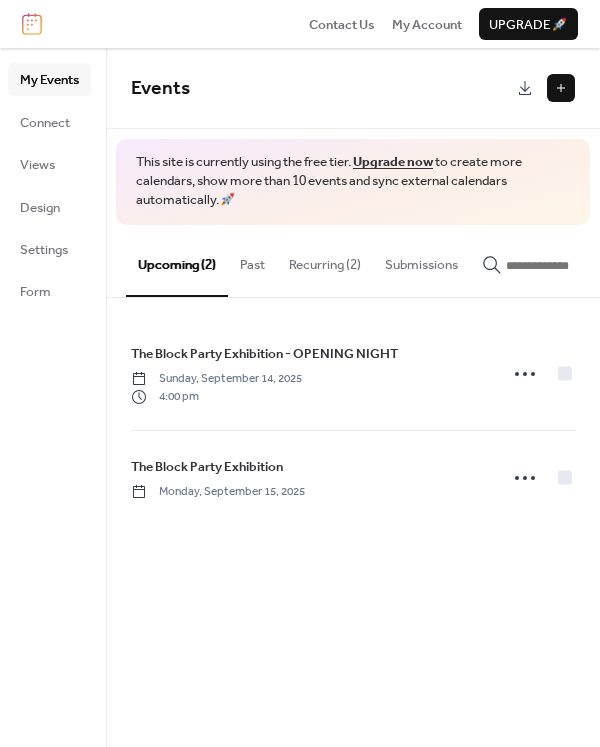 click on "Recurring (2)" at bounding box center [325, 260] 